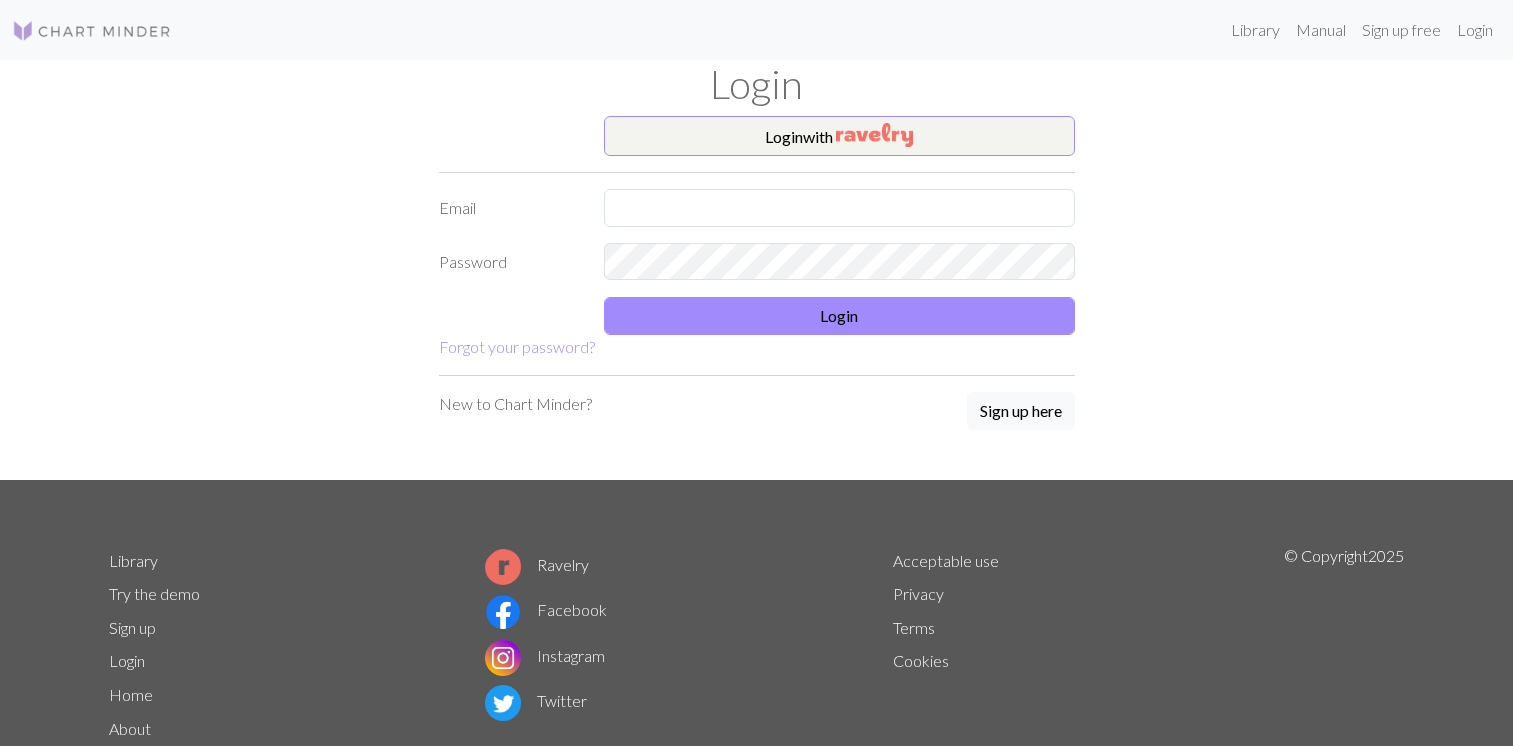 scroll, scrollTop: 0, scrollLeft: 0, axis: both 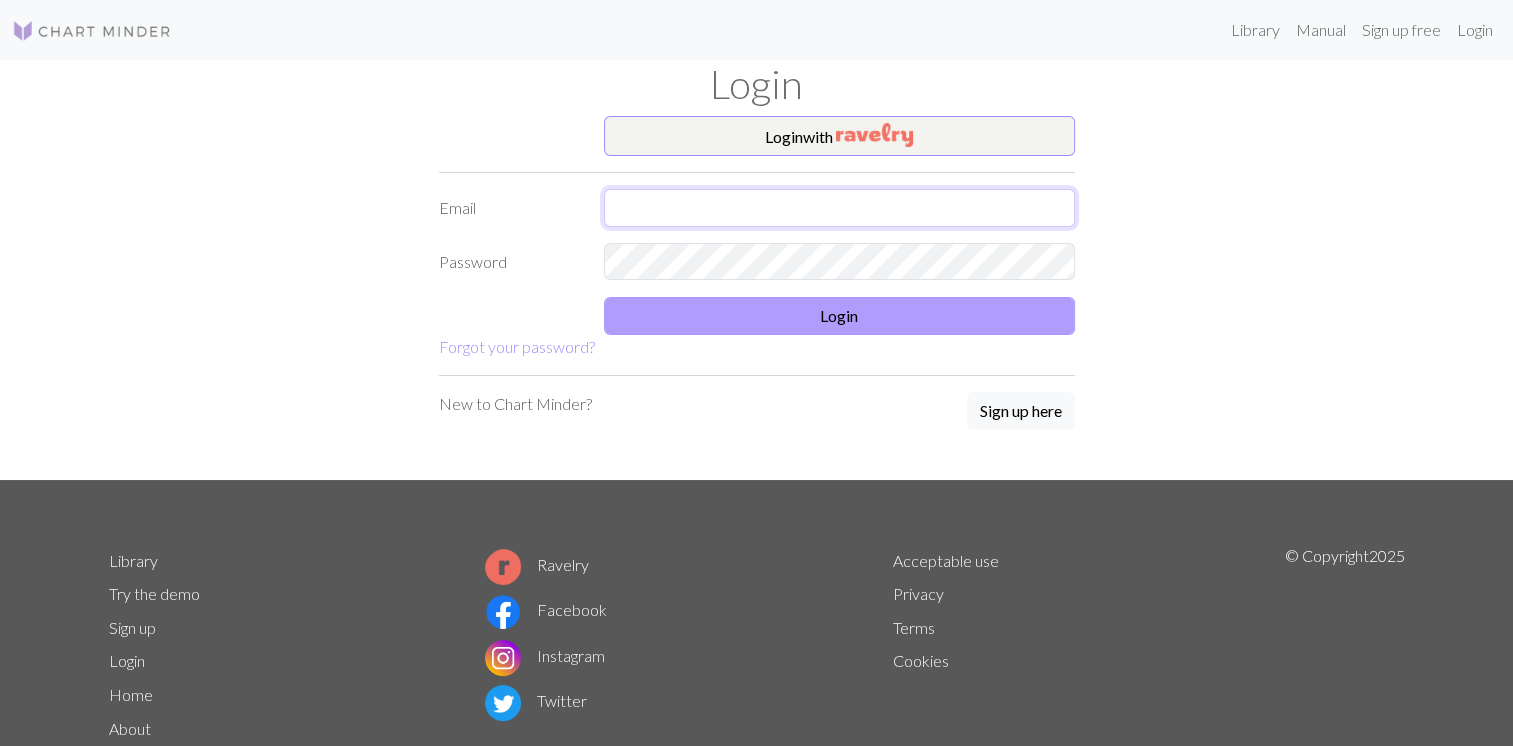 type on "[USERNAME]@[DOMAIN]" 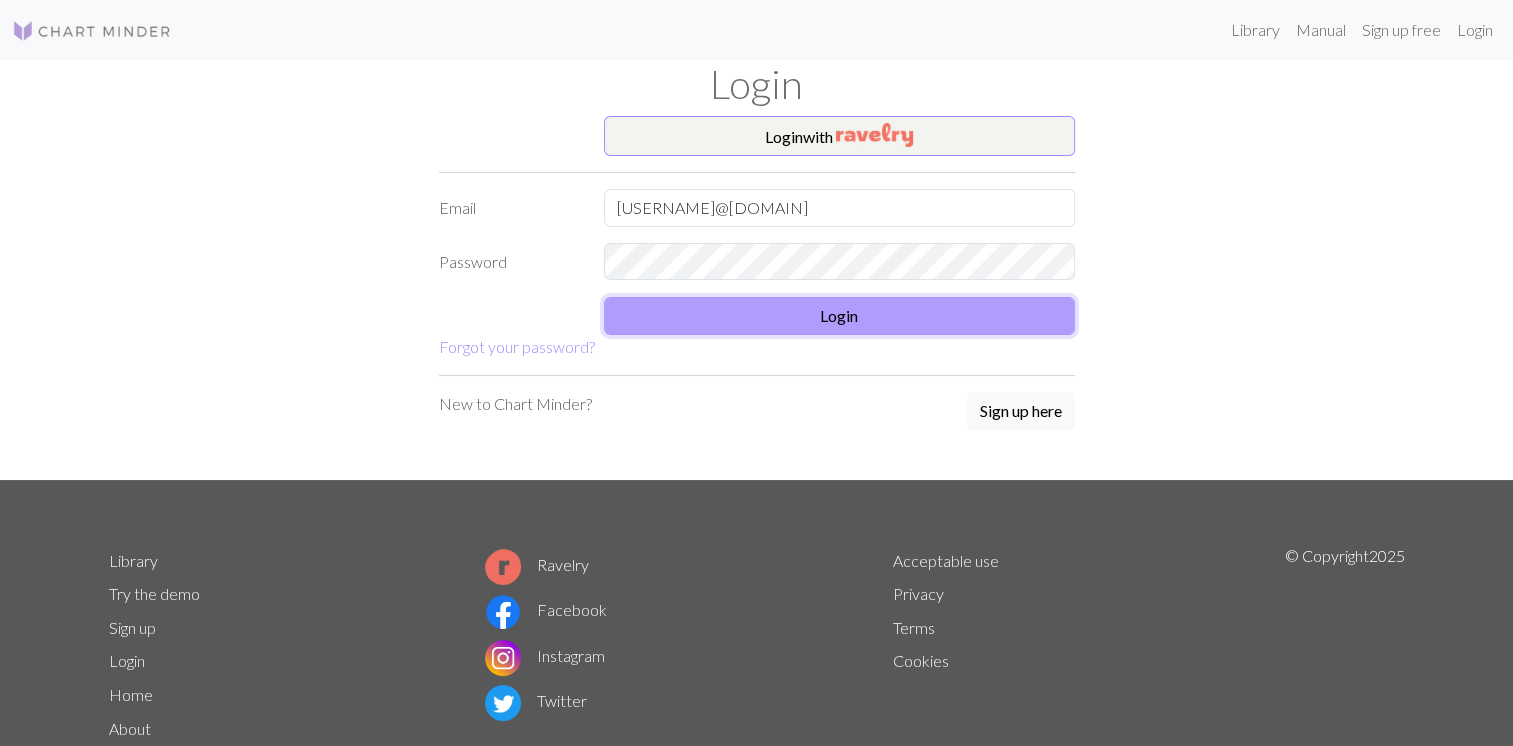 click on "Login" at bounding box center [839, 316] 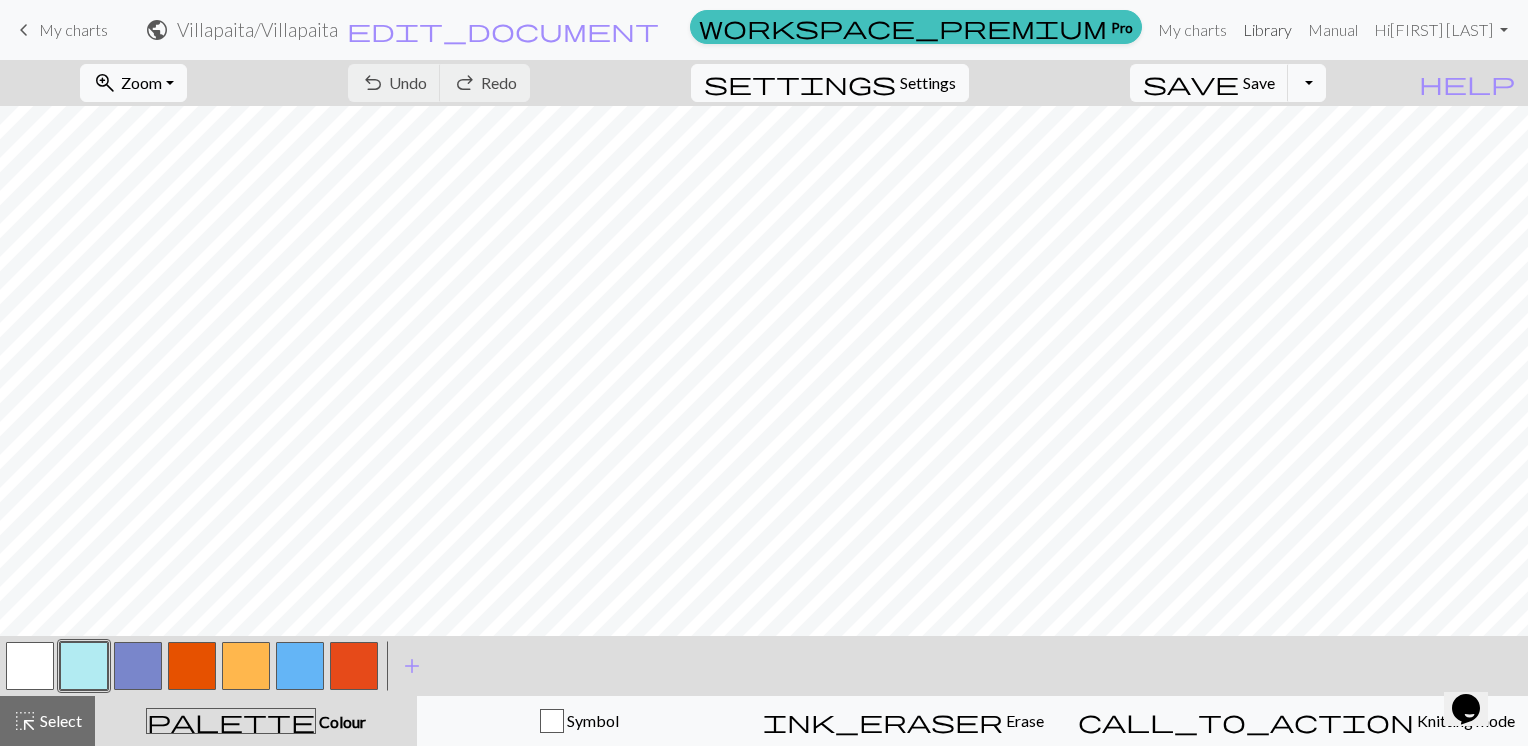 click on "Library" at bounding box center (1267, 30) 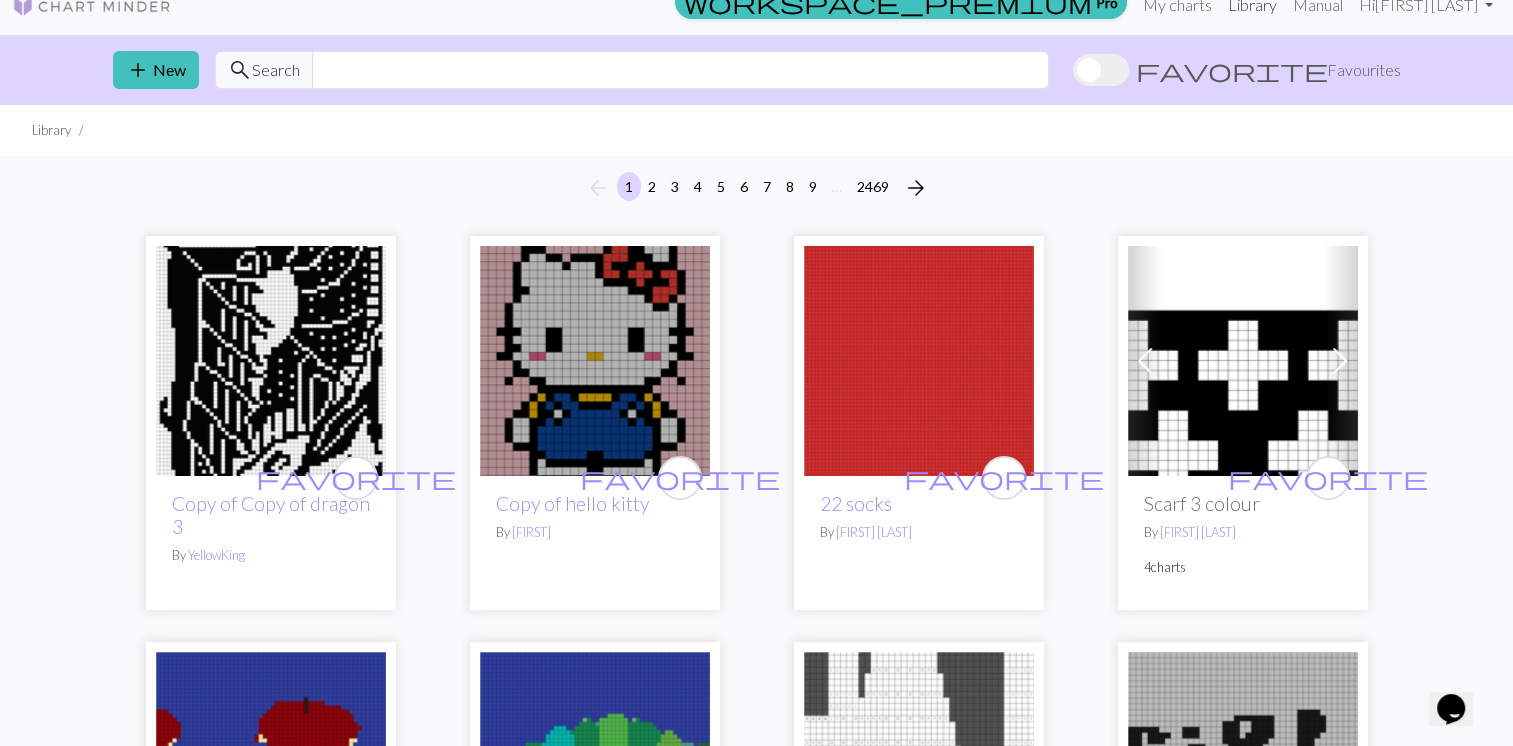 scroll, scrollTop: 0, scrollLeft: 0, axis: both 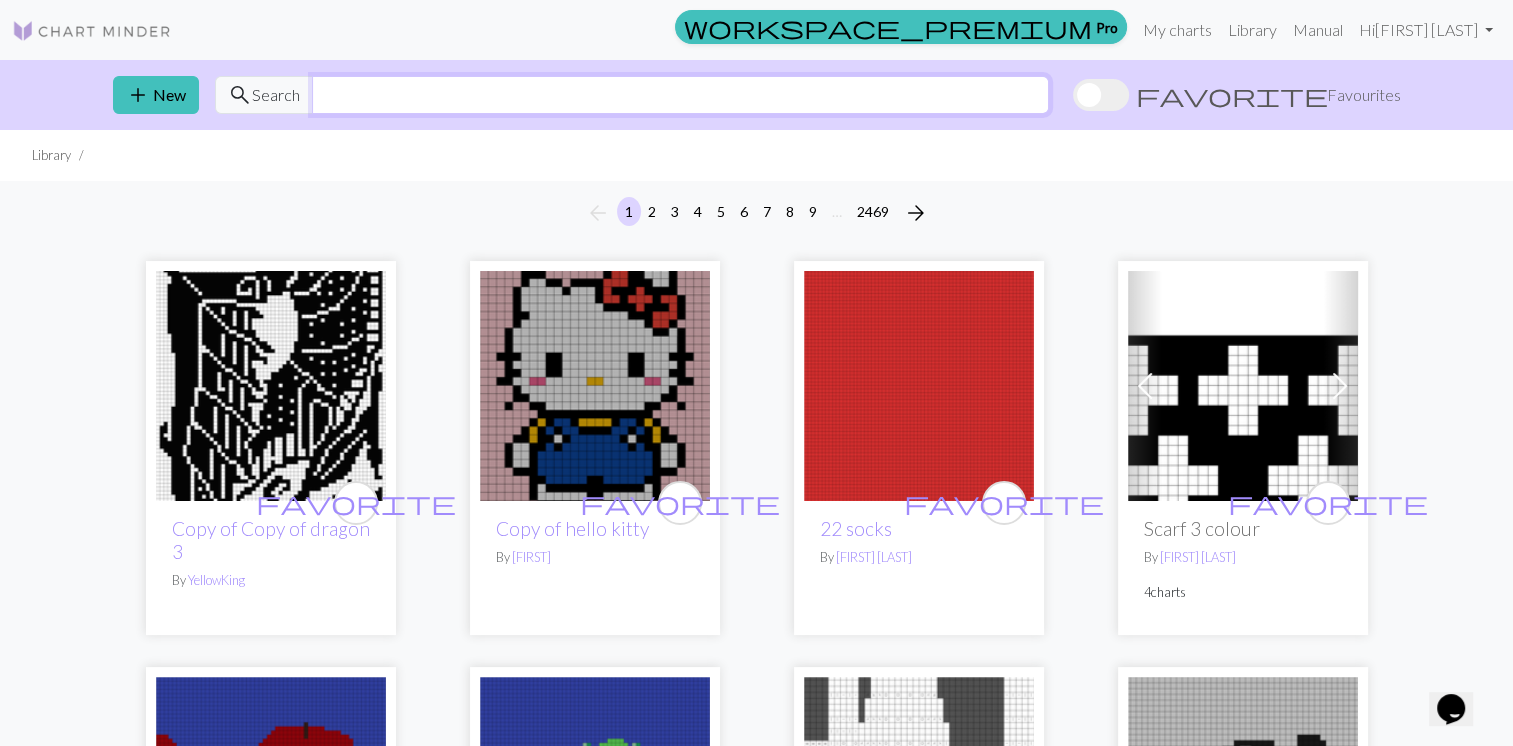 click at bounding box center (680, 95) 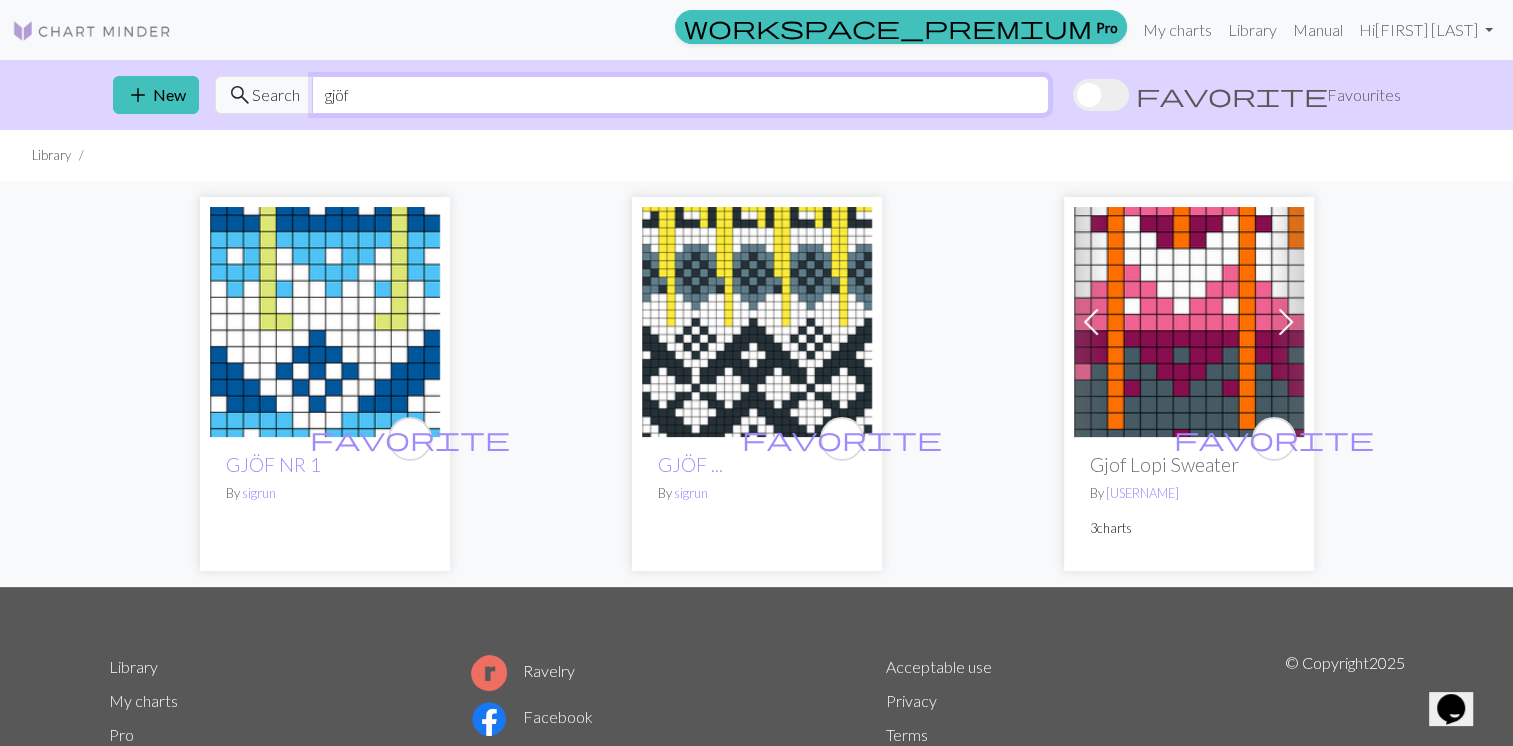 type on "gjöf" 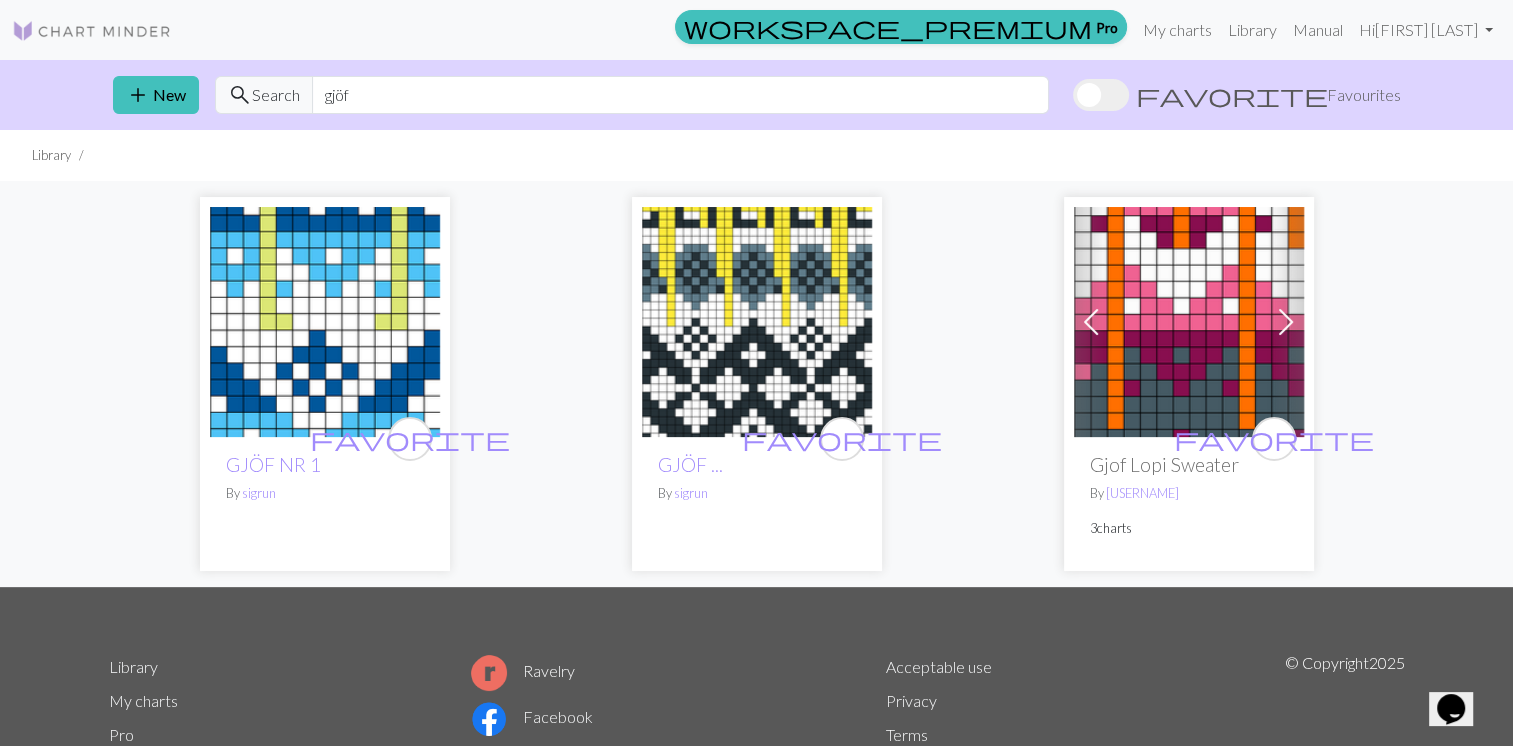 click on "By [USERNAME]" at bounding box center [1189, 493] 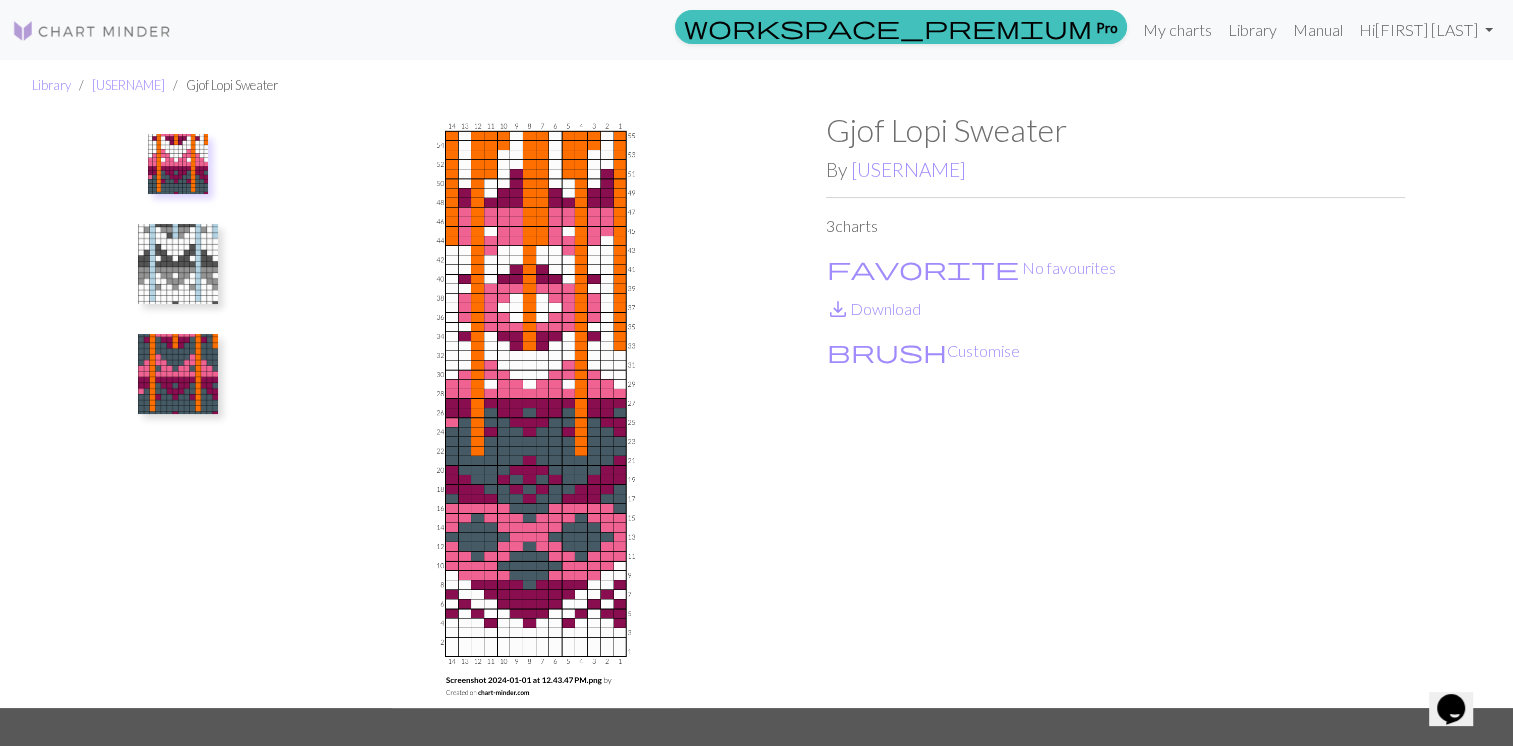 click at bounding box center (178, 264) 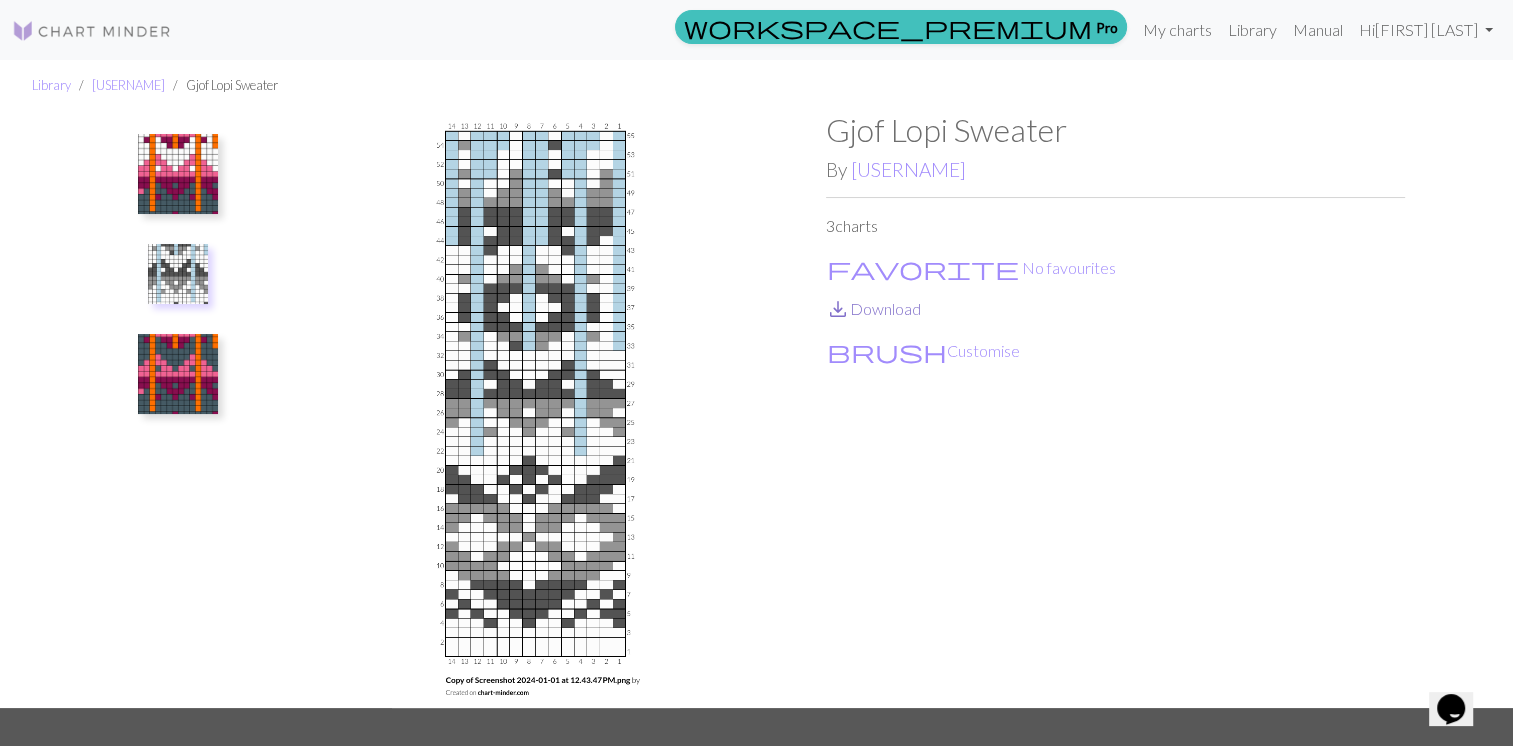 click on "save_alt  Download" at bounding box center (873, 308) 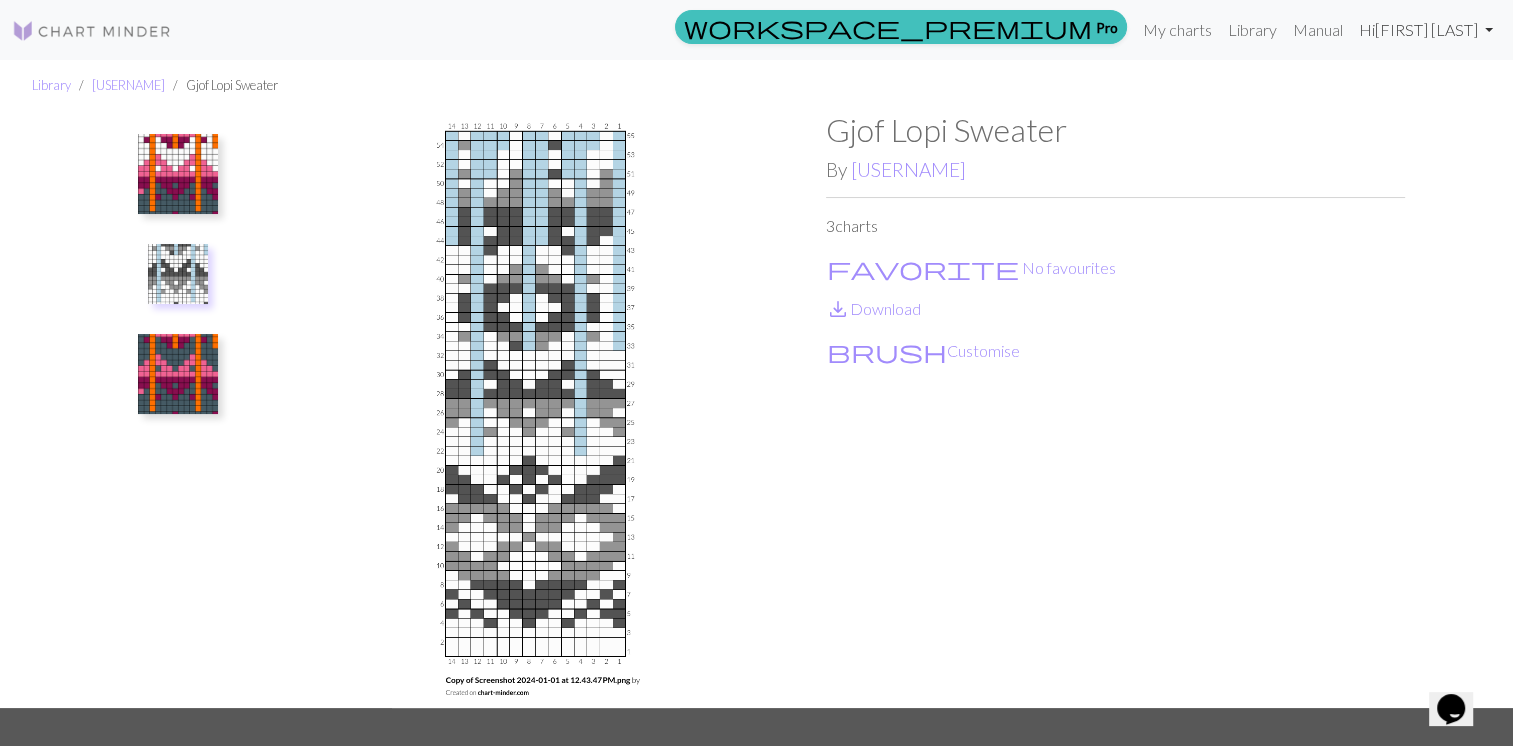 click on "Hi [FIRST] [LAST]" at bounding box center [1426, 30] 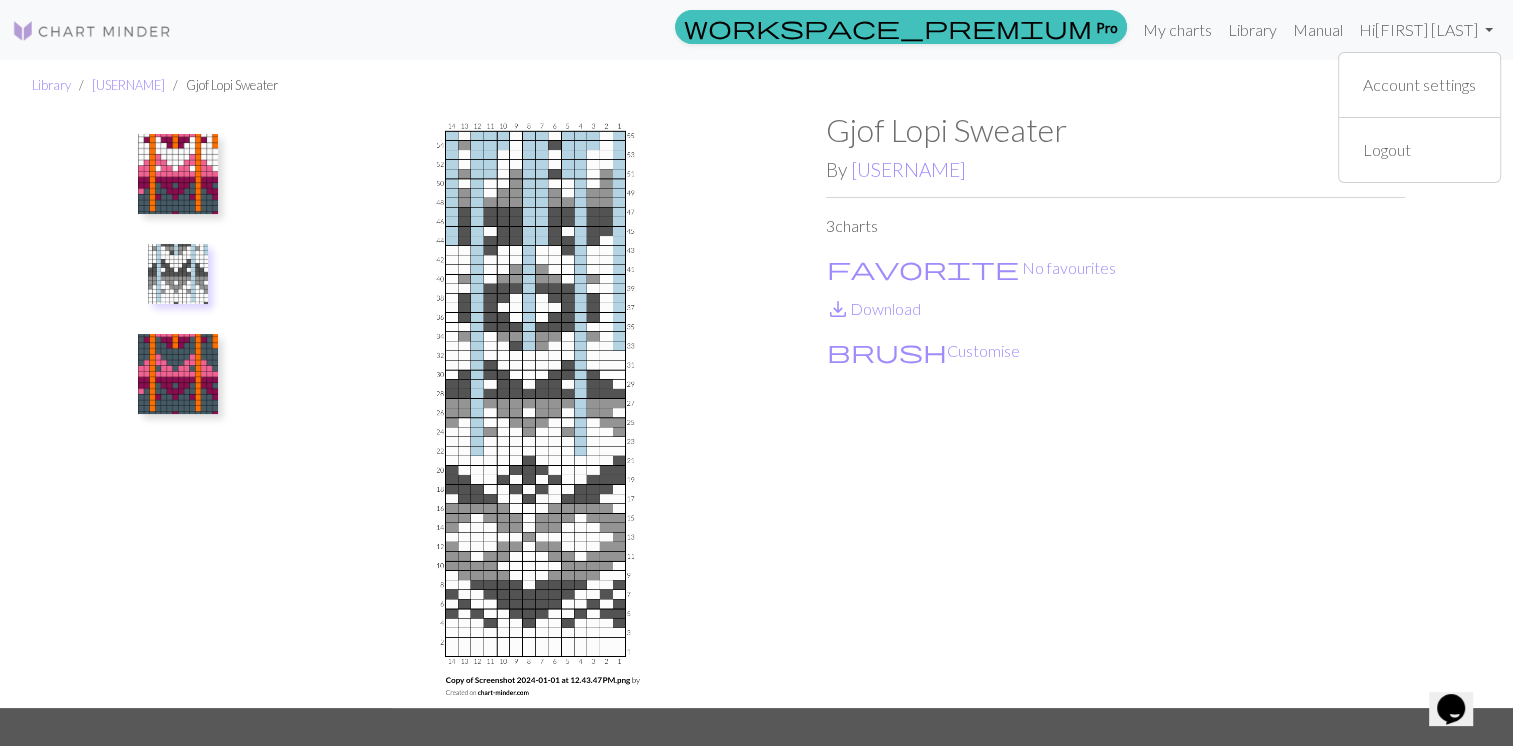 click on "Gjof Lopi Sweater" at bounding box center [1115, 130] 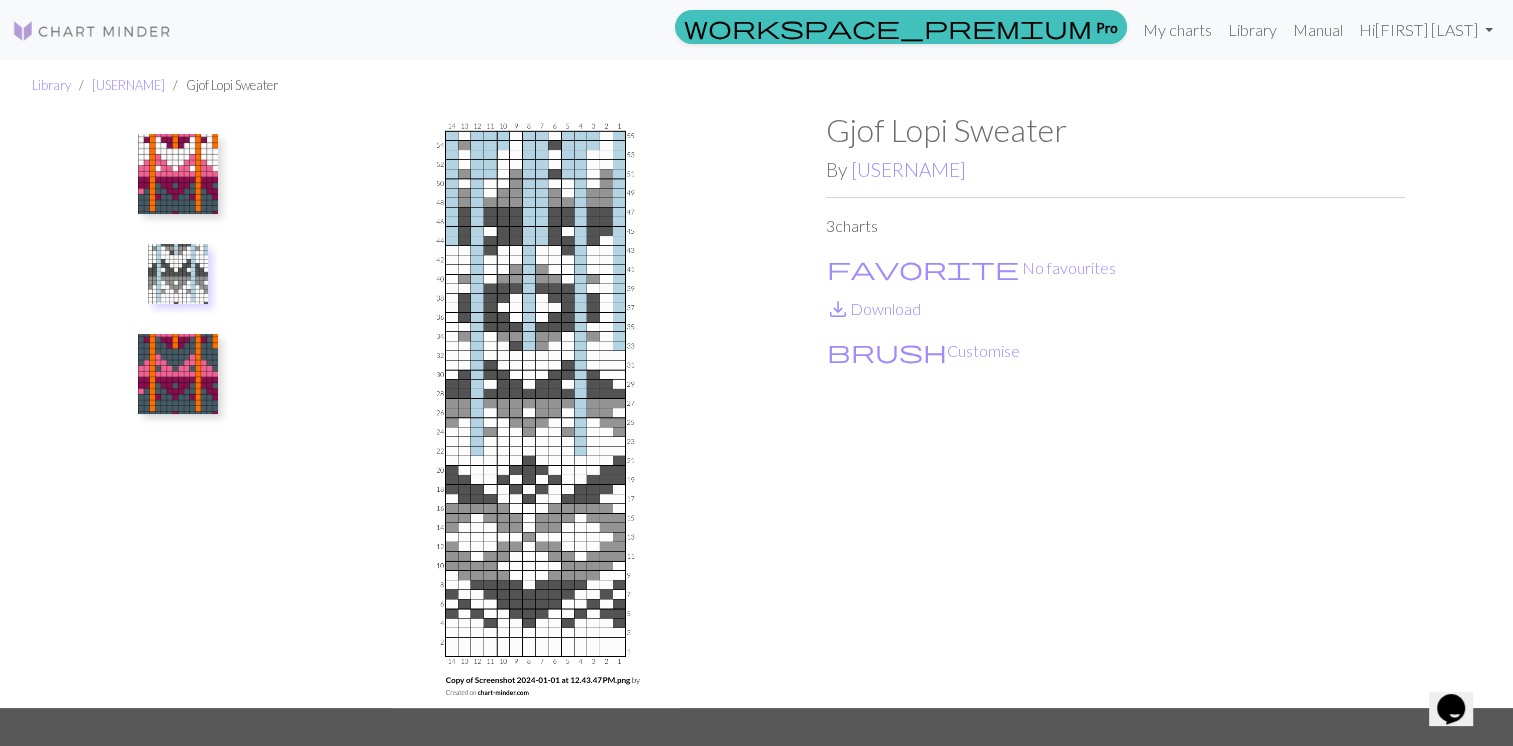 click at bounding box center [92, 31] 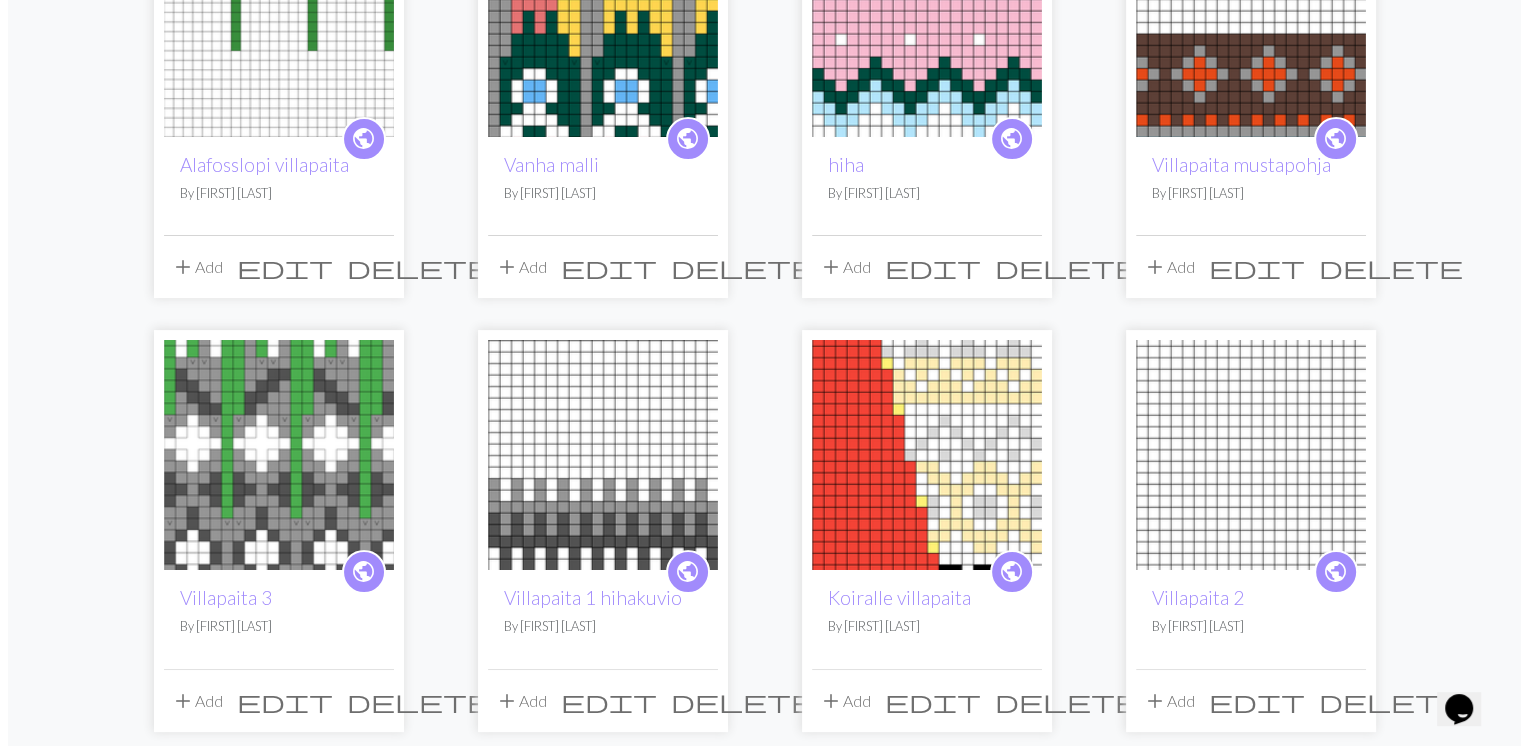 scroll, scrollTop: 0, scrollLeft: 0, axis: both 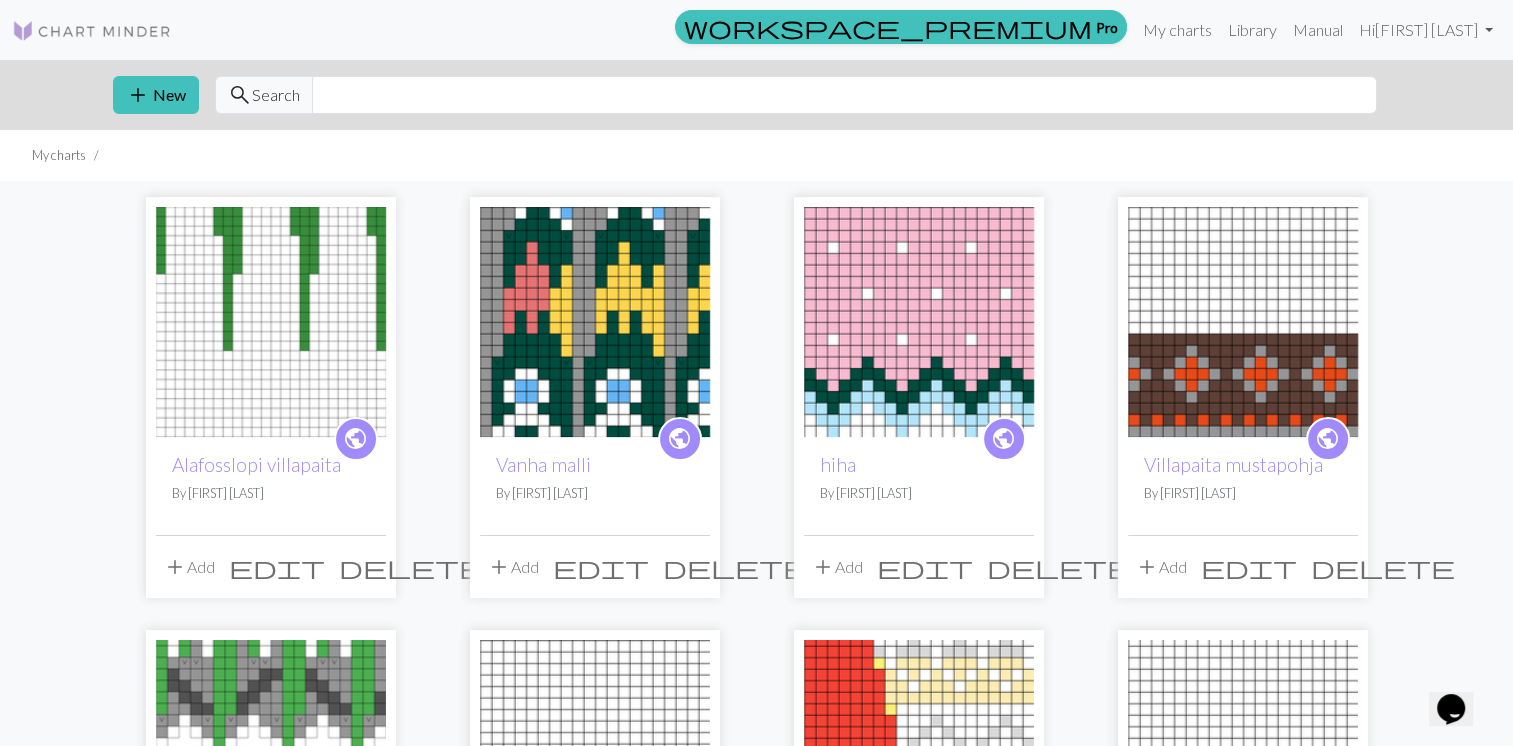 click at bounding box center [595, 322] 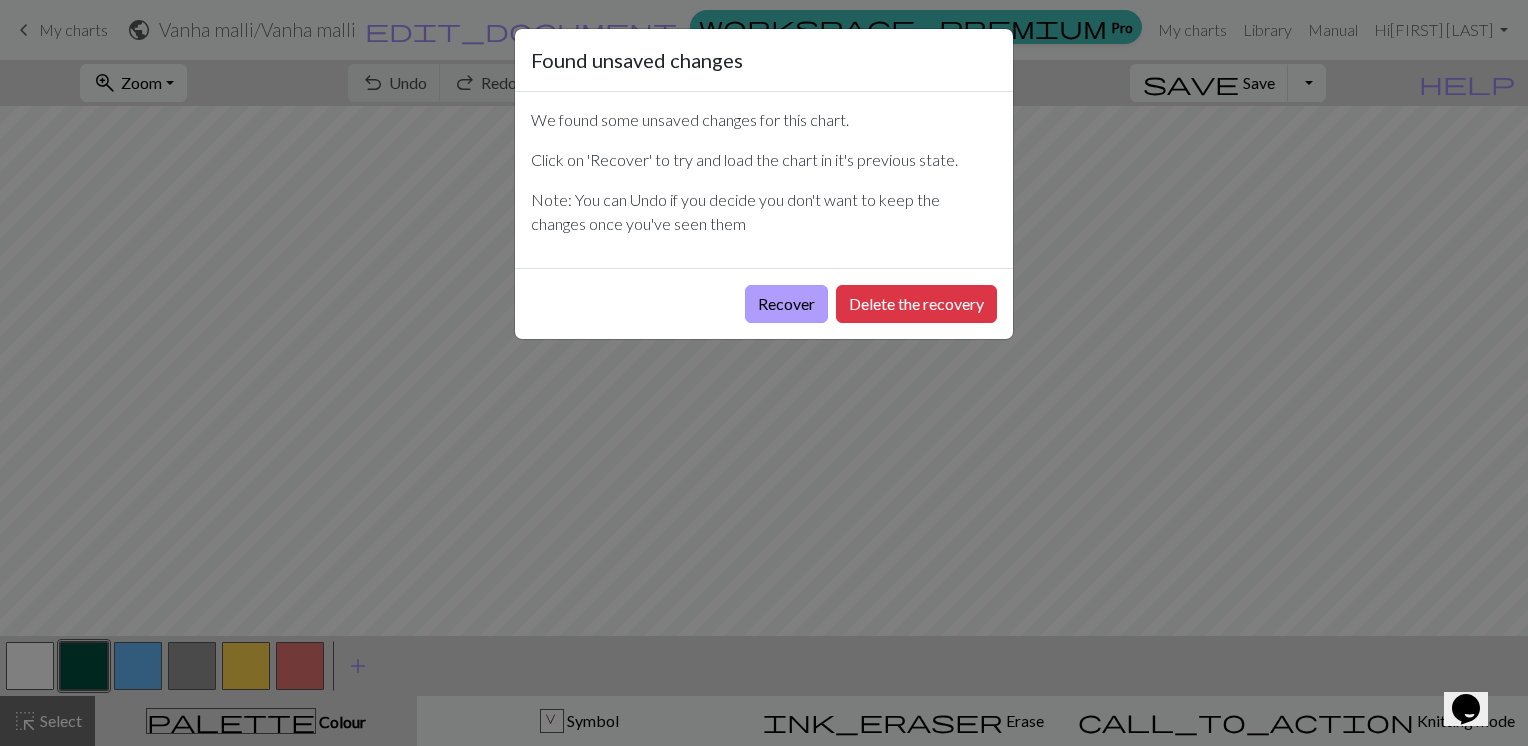 click on "Recover" at bounding box center (786, 304) 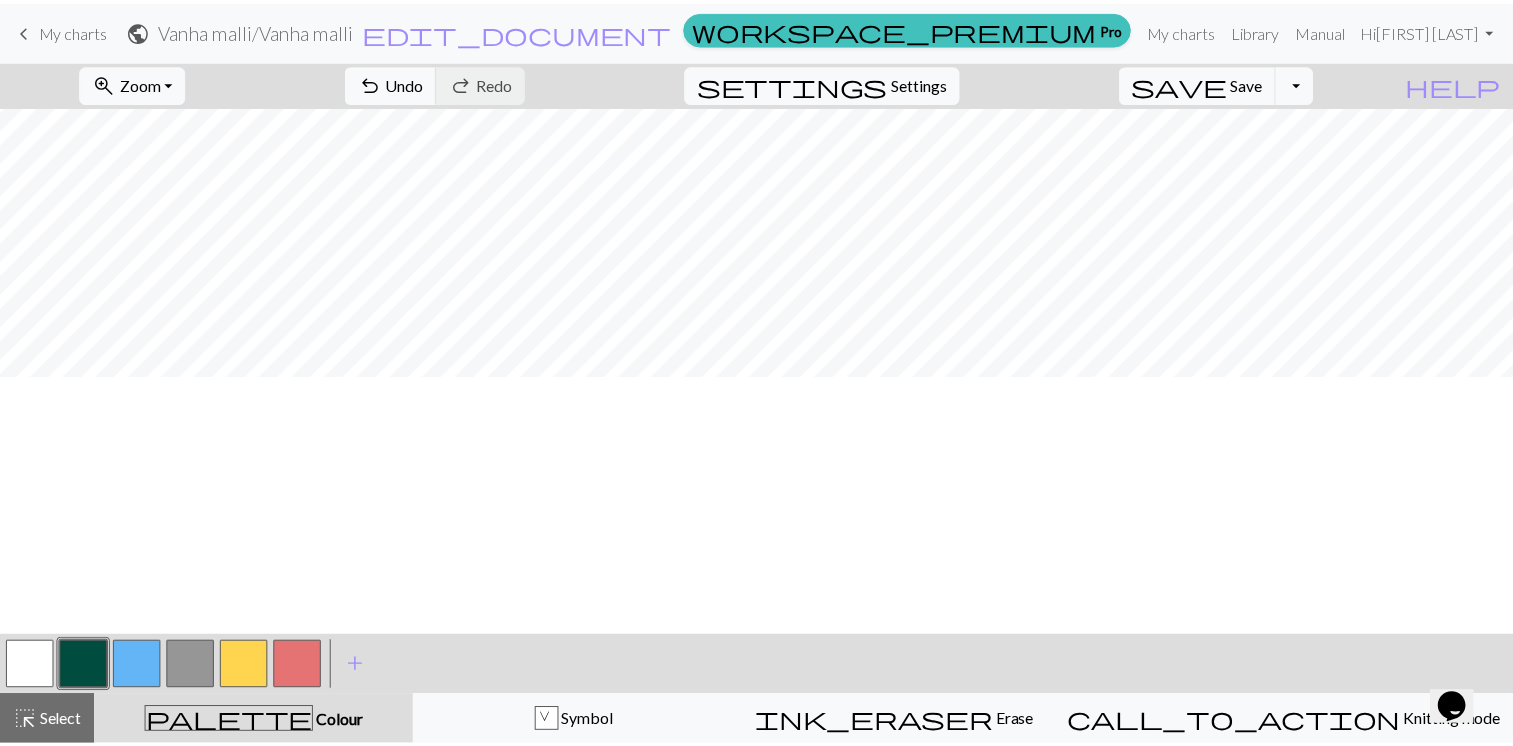 scroll, scrollTop: 0, scrollLeft: 0, axis: both 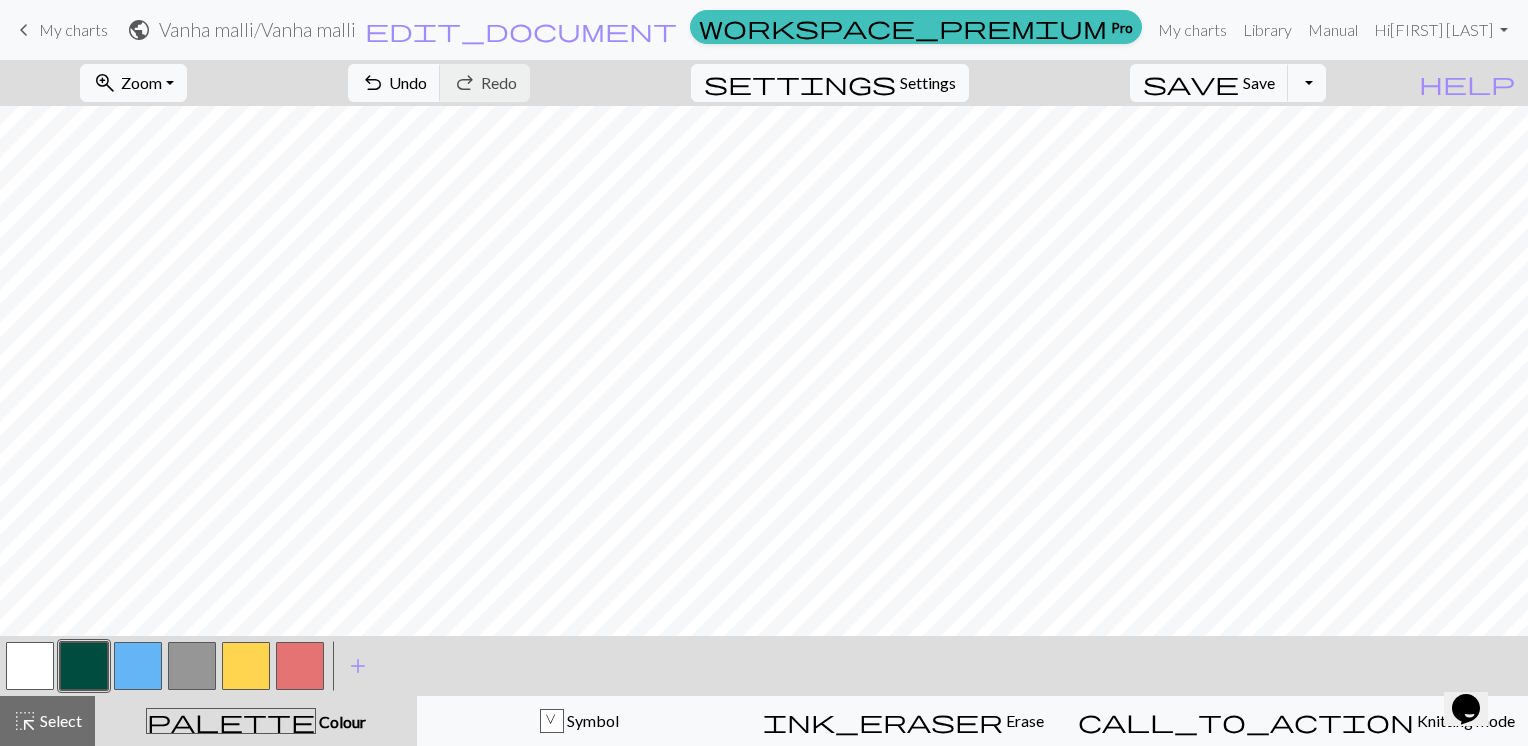 drag, startPoint x: 64, startPoint y: 32, endPoint x: 858, endPoint y: 91, distance: 796.189 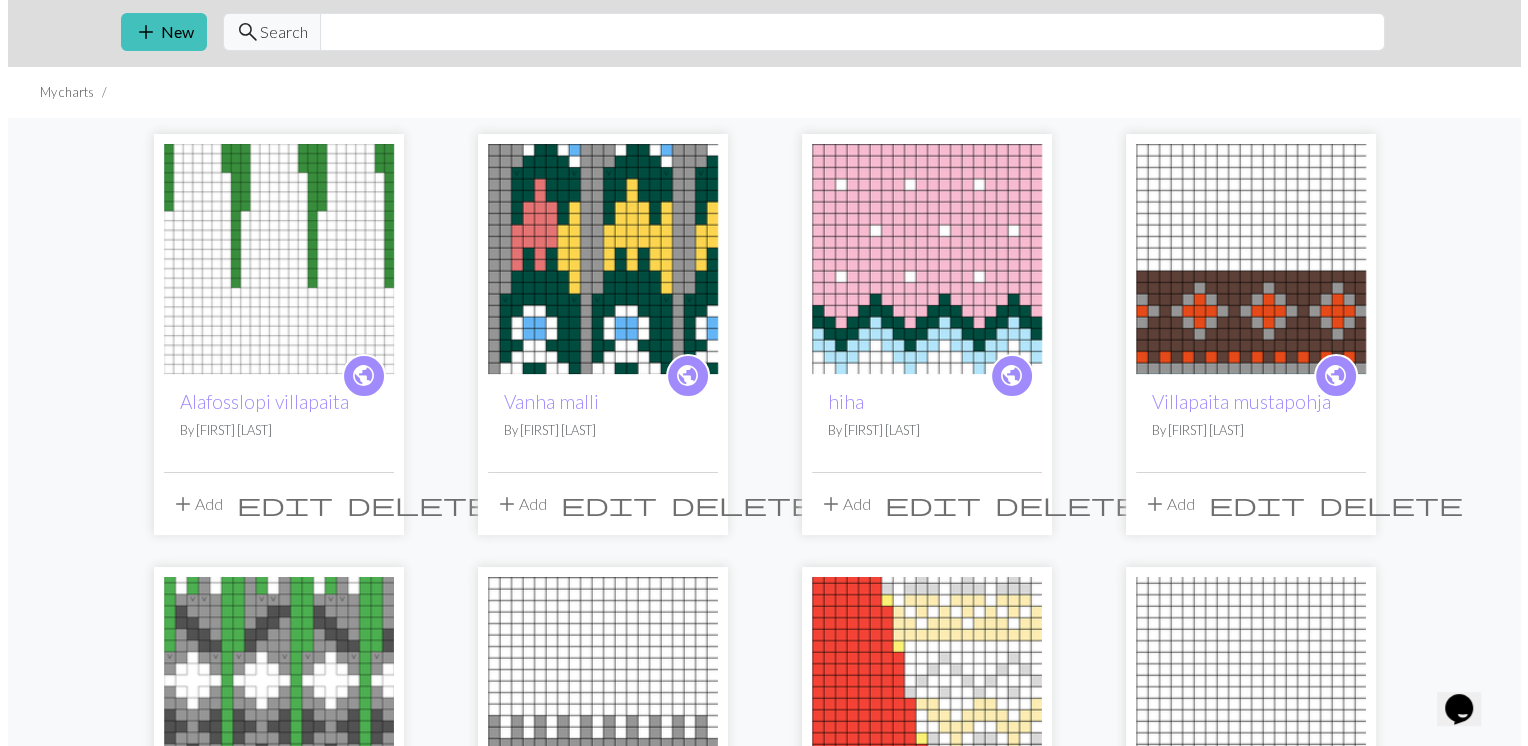 scroll, scrollTop: 0, scrollLeft: 0, axis: both 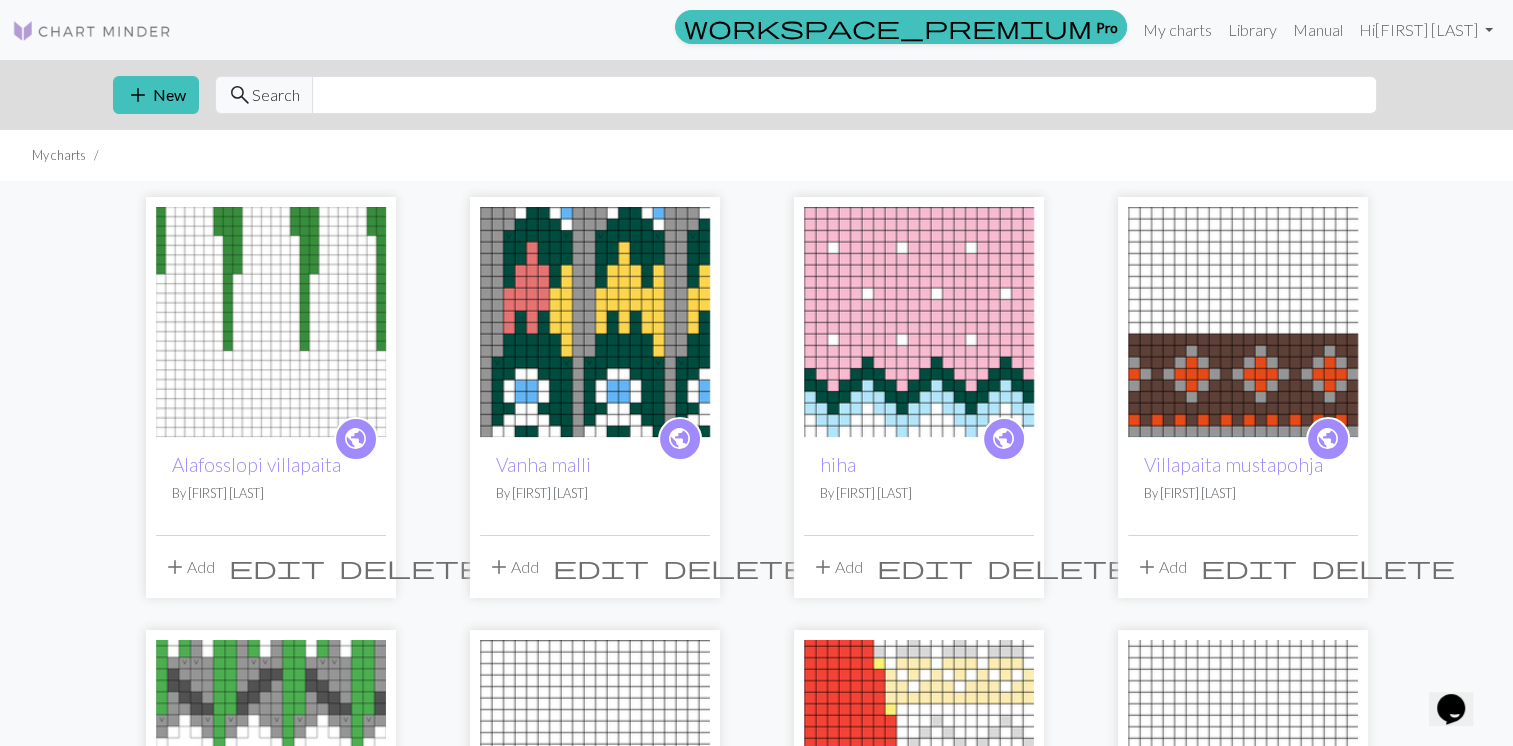 click at bounding box center [1243, 322] 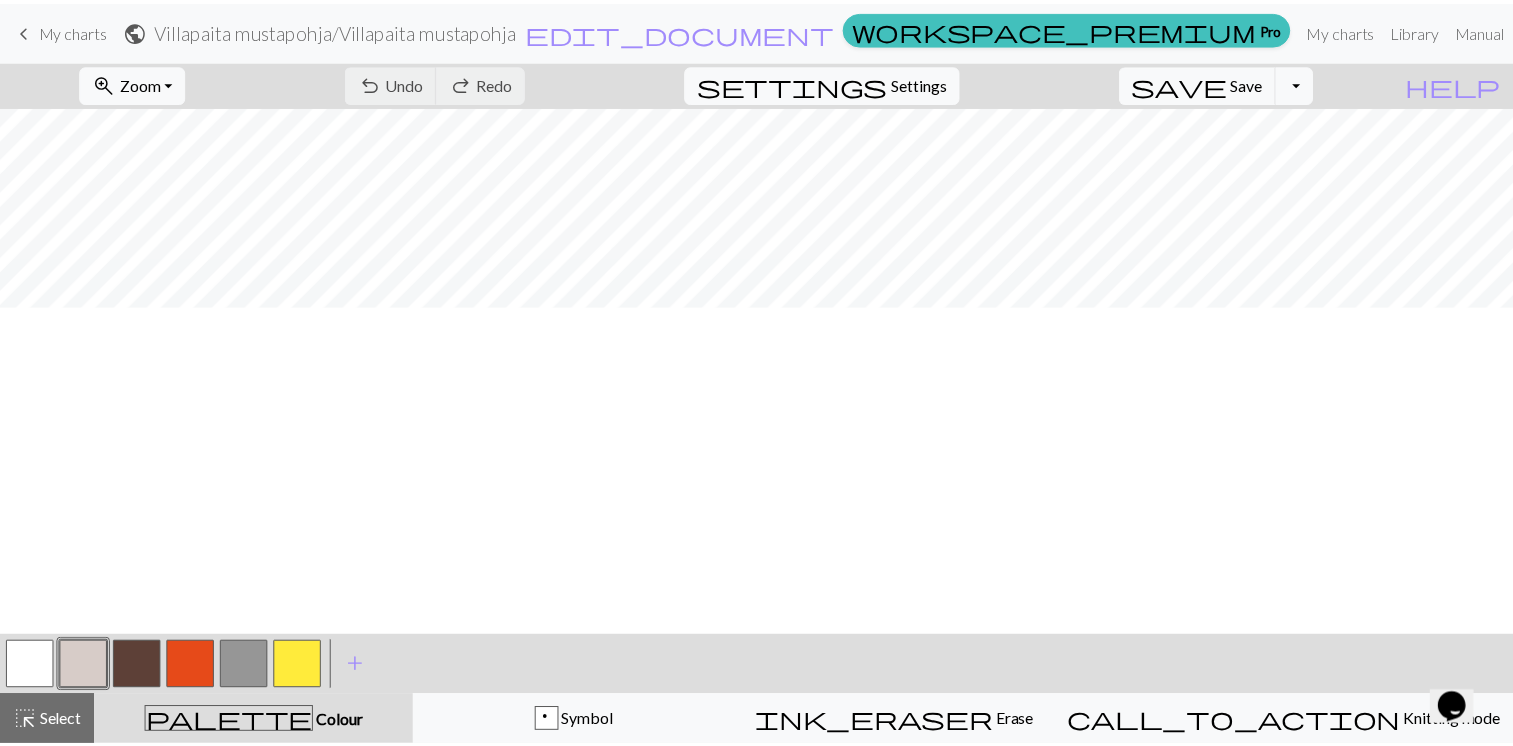 scroll, scrollTop: 174, scrollLeft: 0, axis: vertical 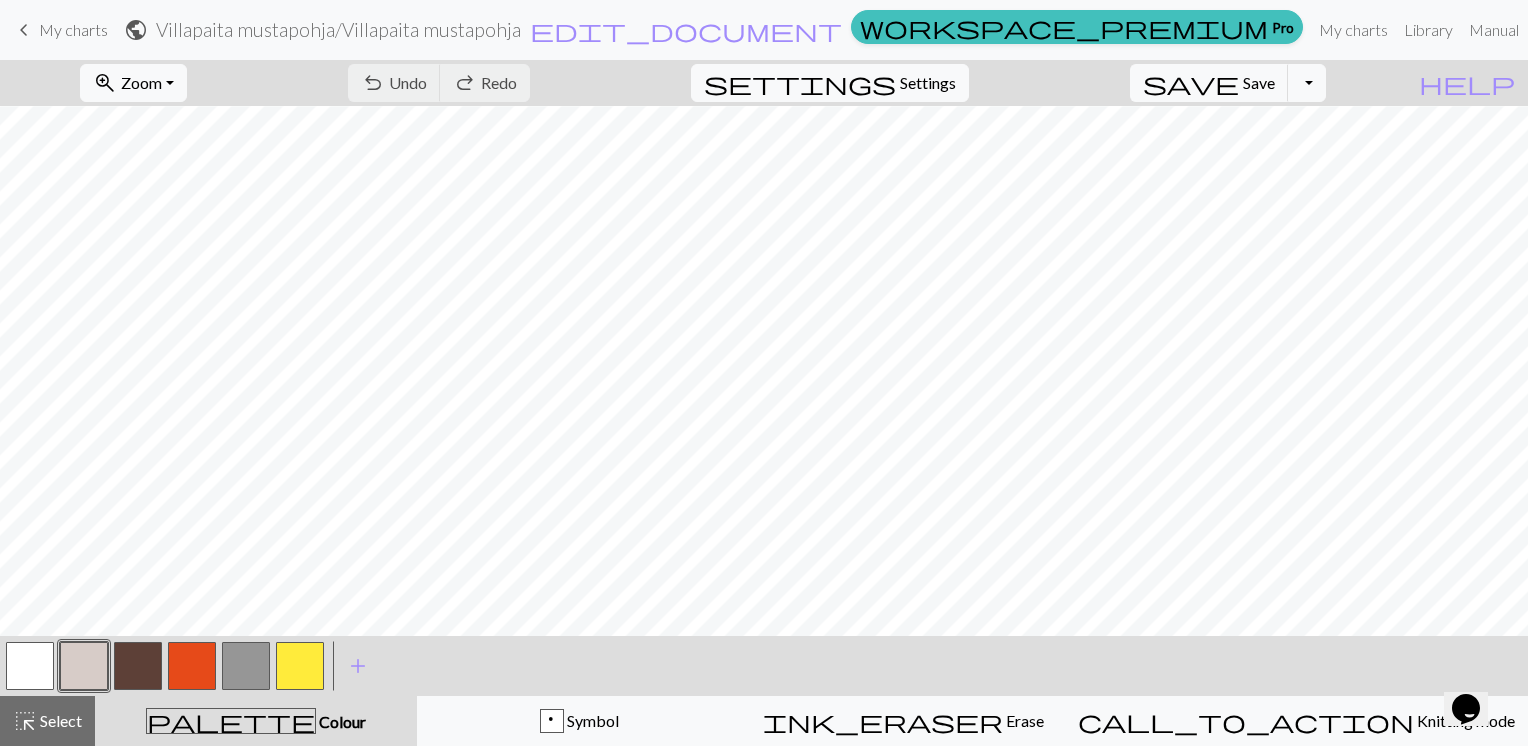 click on "keyboard_arrow_left" at bounding box center [24, 30] 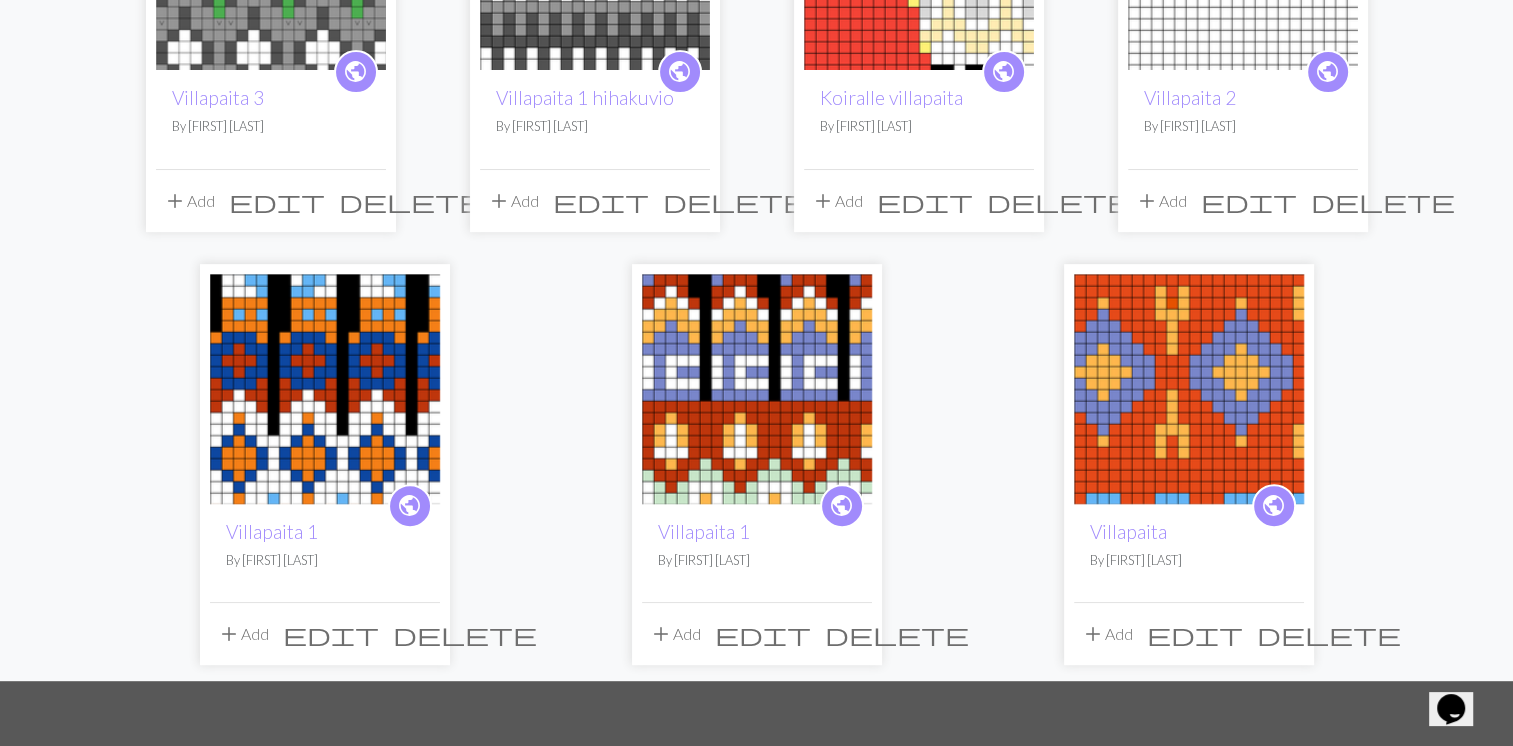 scroll, scrollTop: 400, scrollLeft: 0, axis: vertical 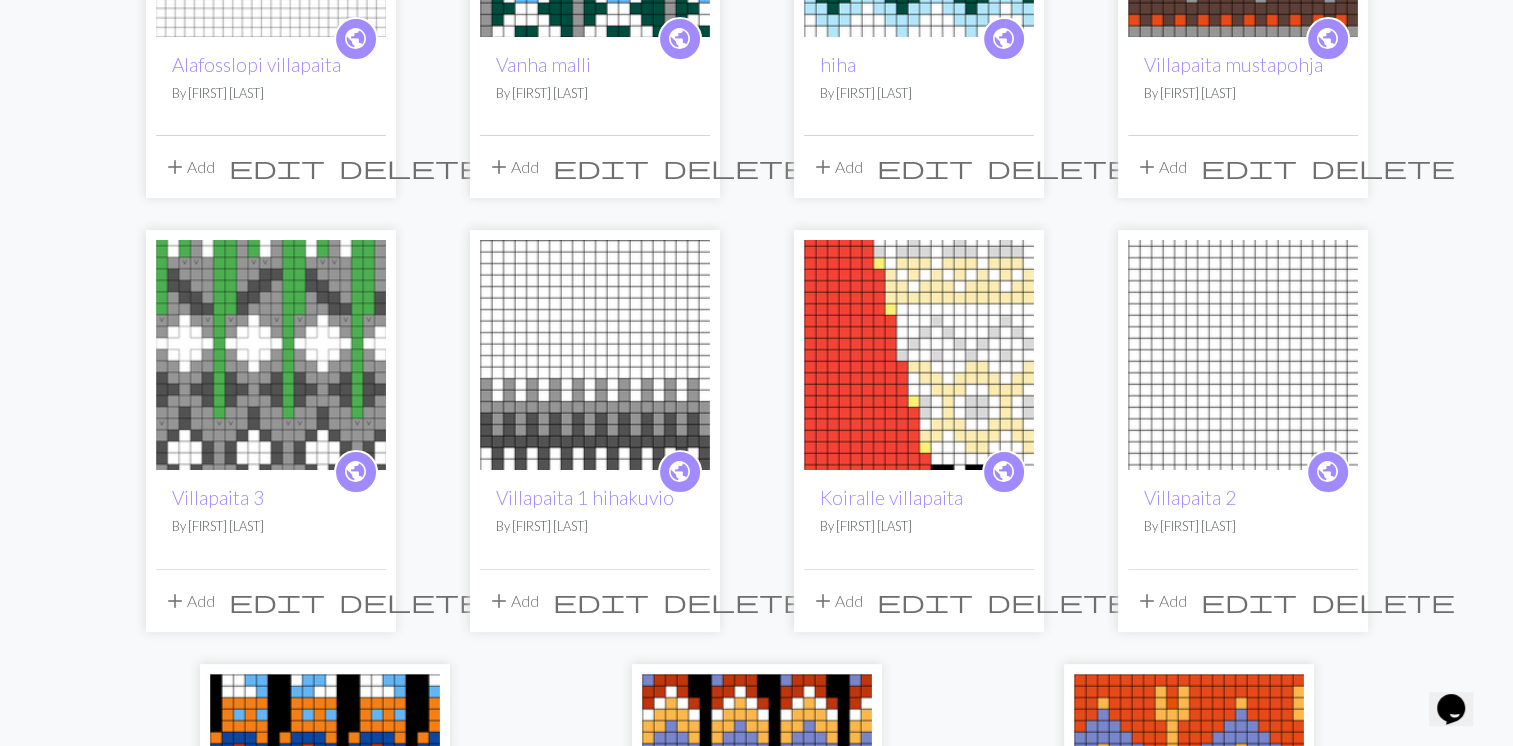 click at bounding box center (595, 355) 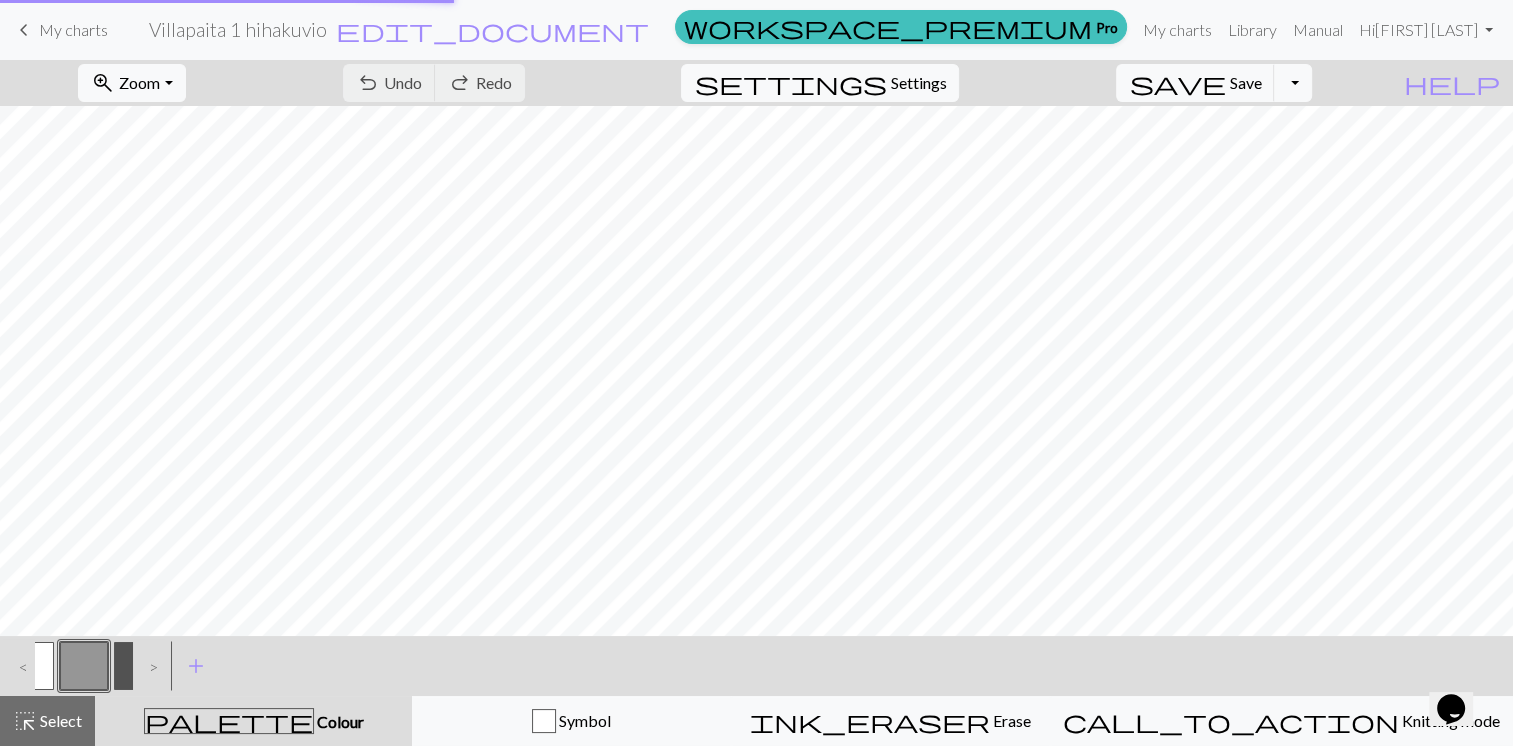 scroll, scrollTop: 0, scrollLeft: 0, axis: both 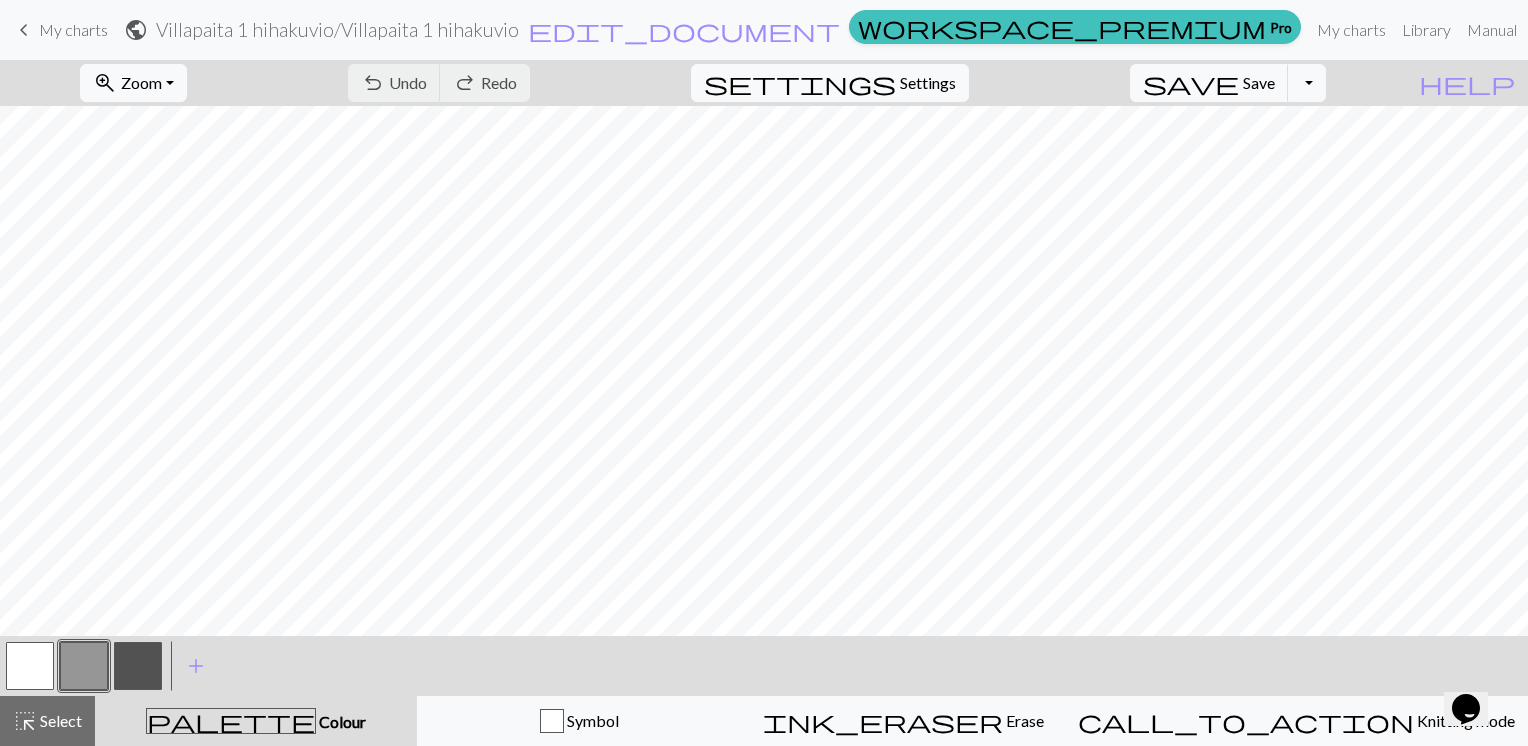 click on "keyboard_arrow_left" at bounding box center (24, 30) 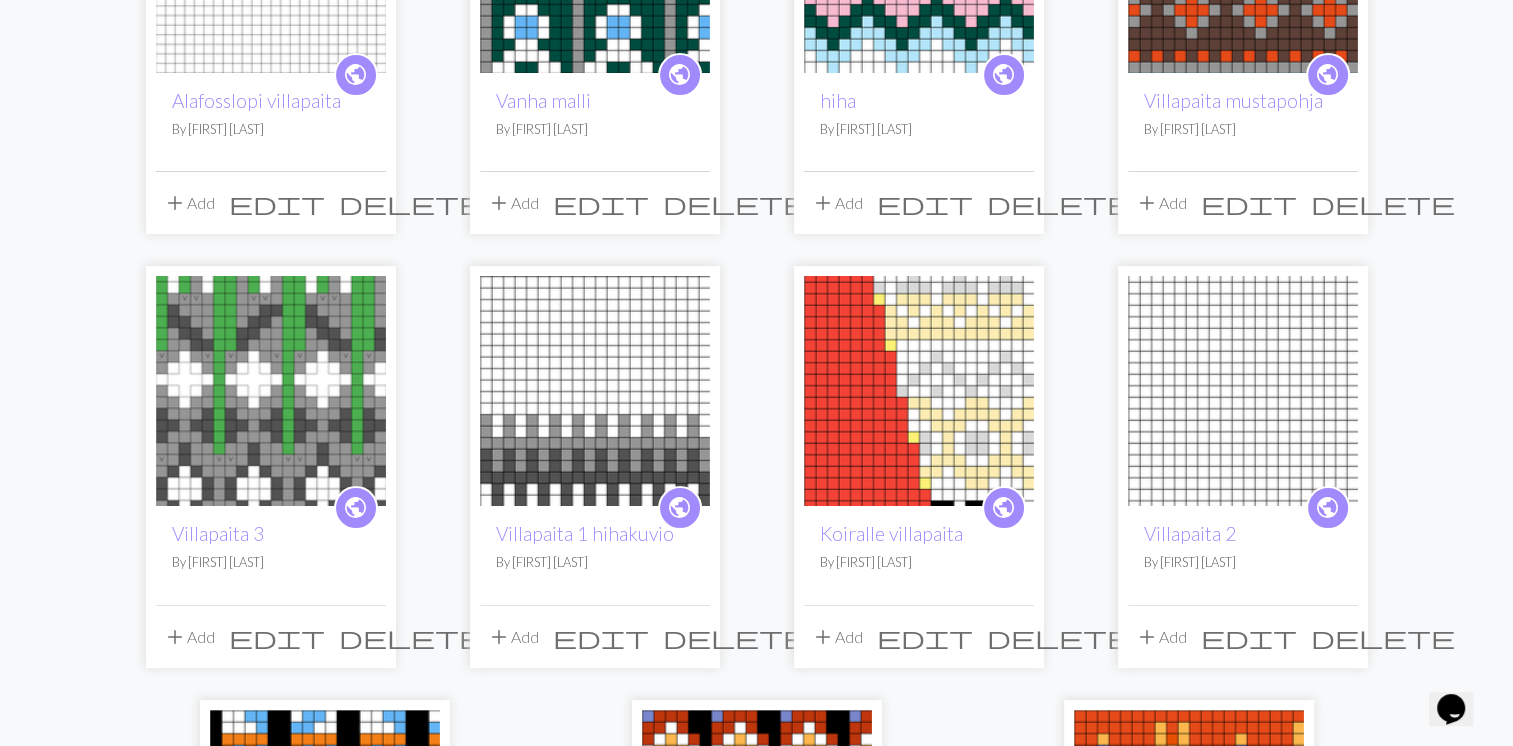 scroll, scrollTop: 400, scrollLeft: 0, axis: vertical 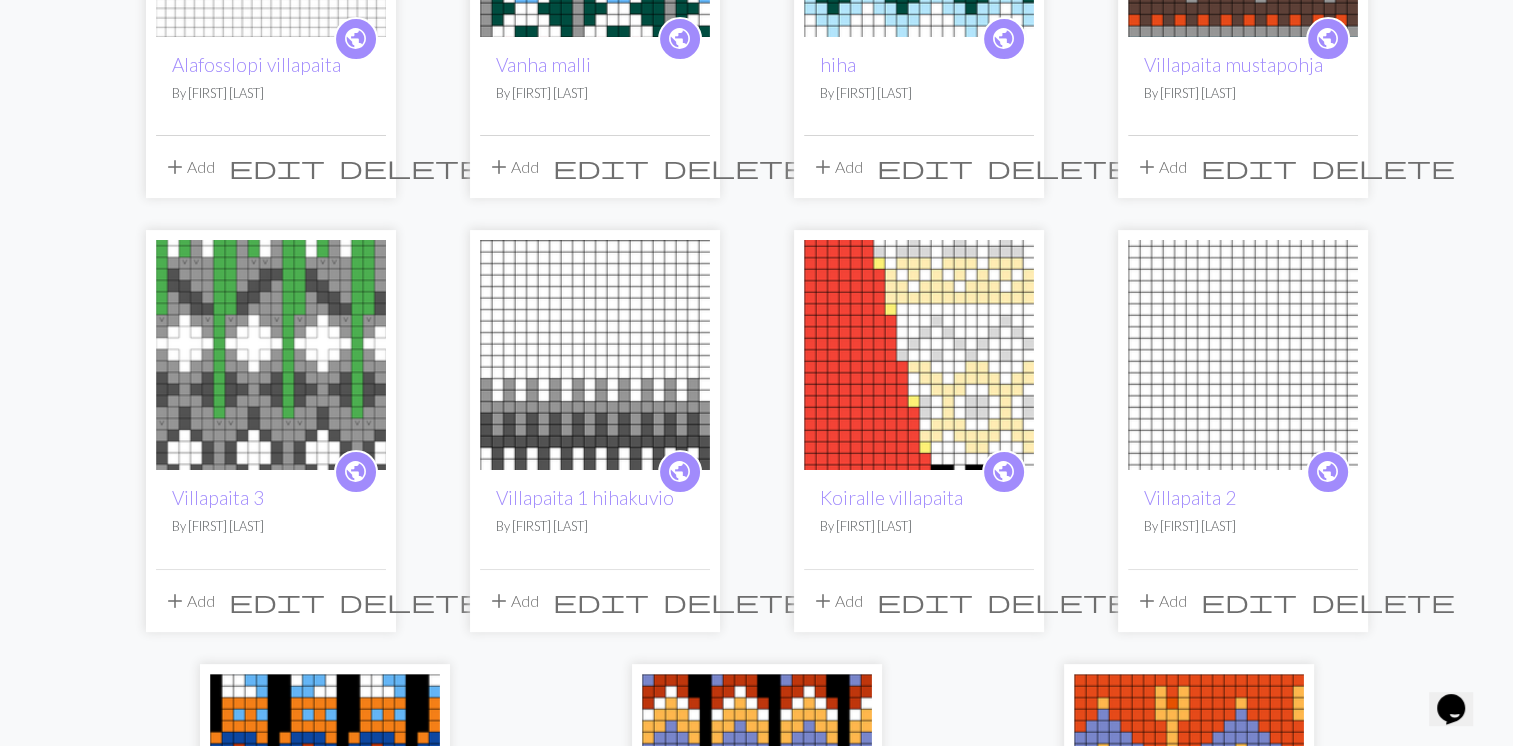 click at bounding box center (271, 355) 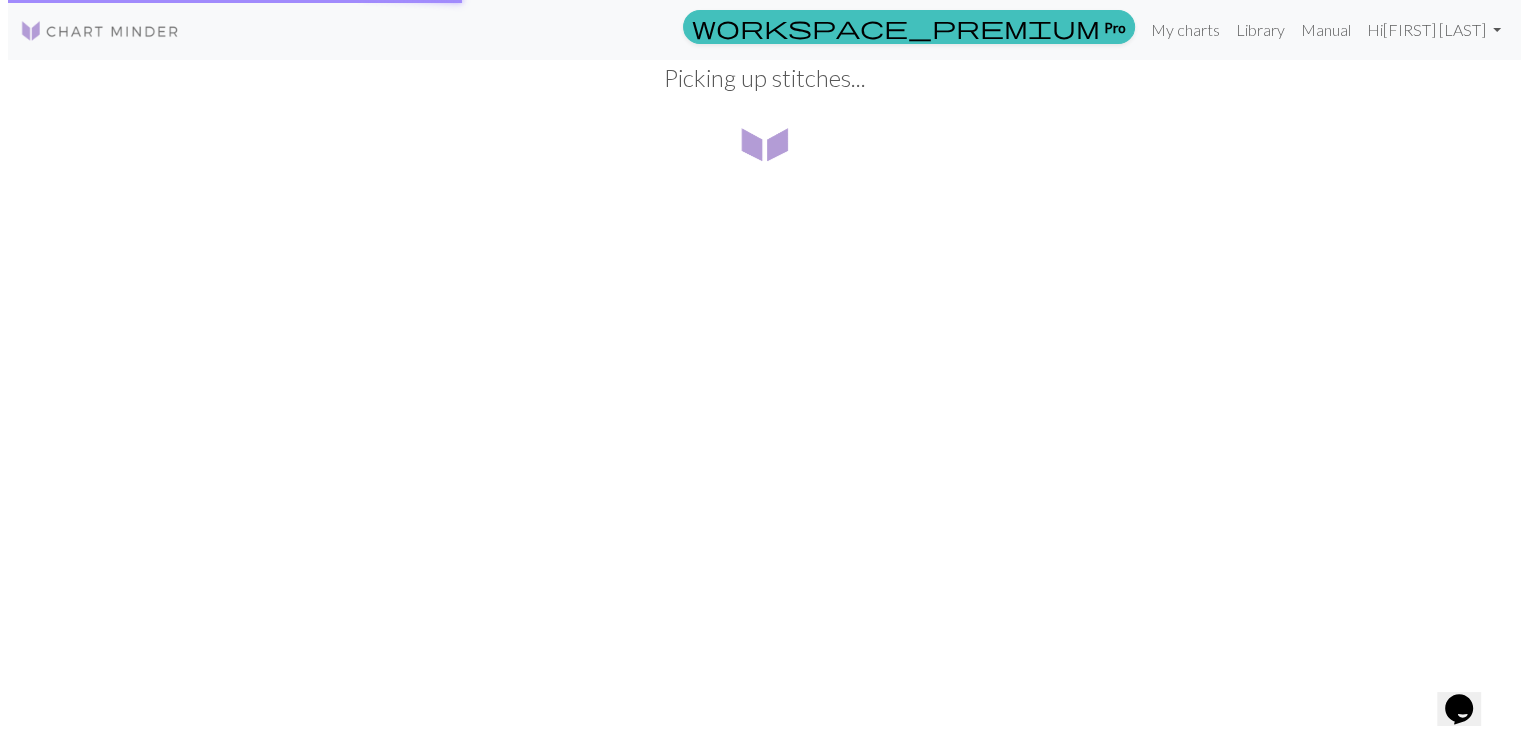 scroll, scrollTop: 0, scrollLeft: 0, axis: both 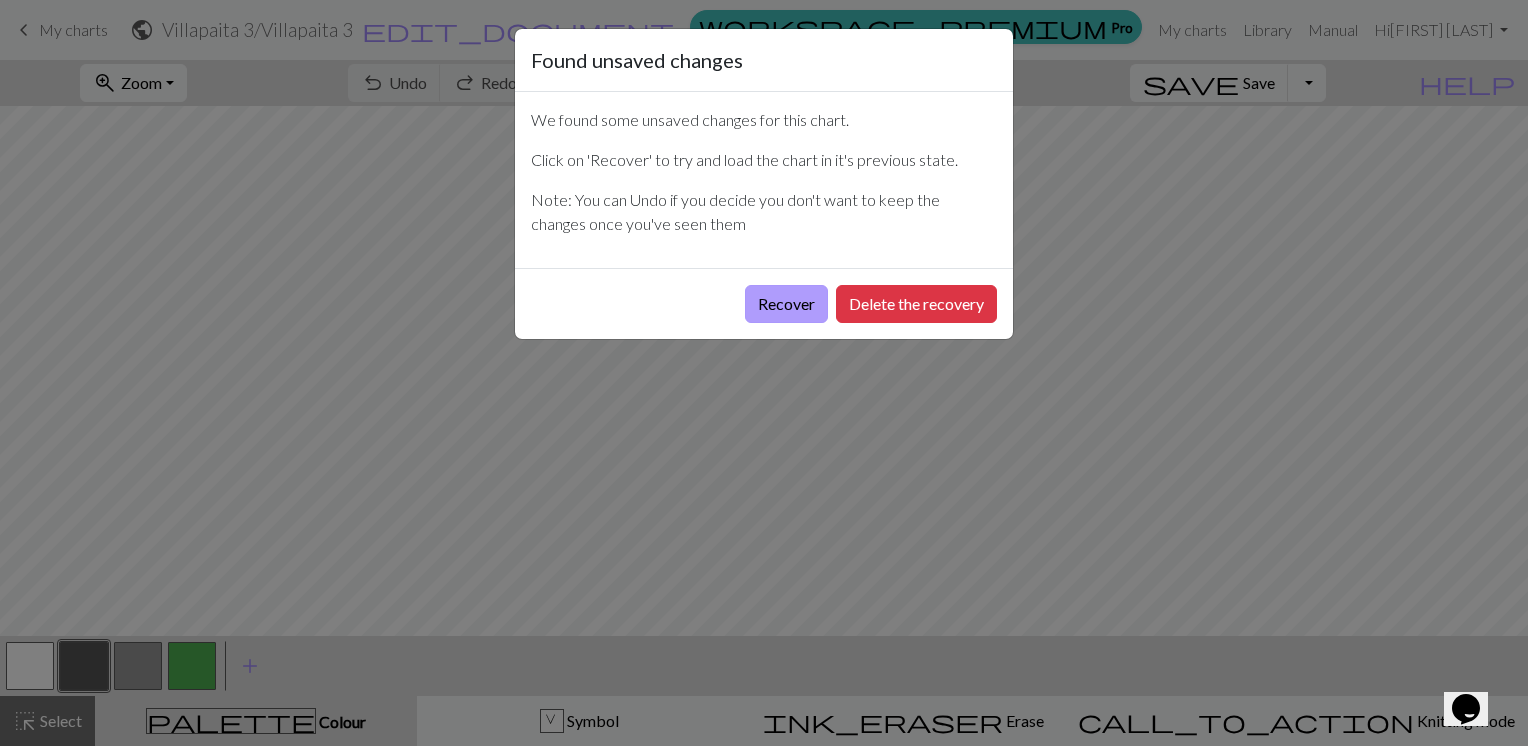 click on "Recover" at bounding box center (786, 304) 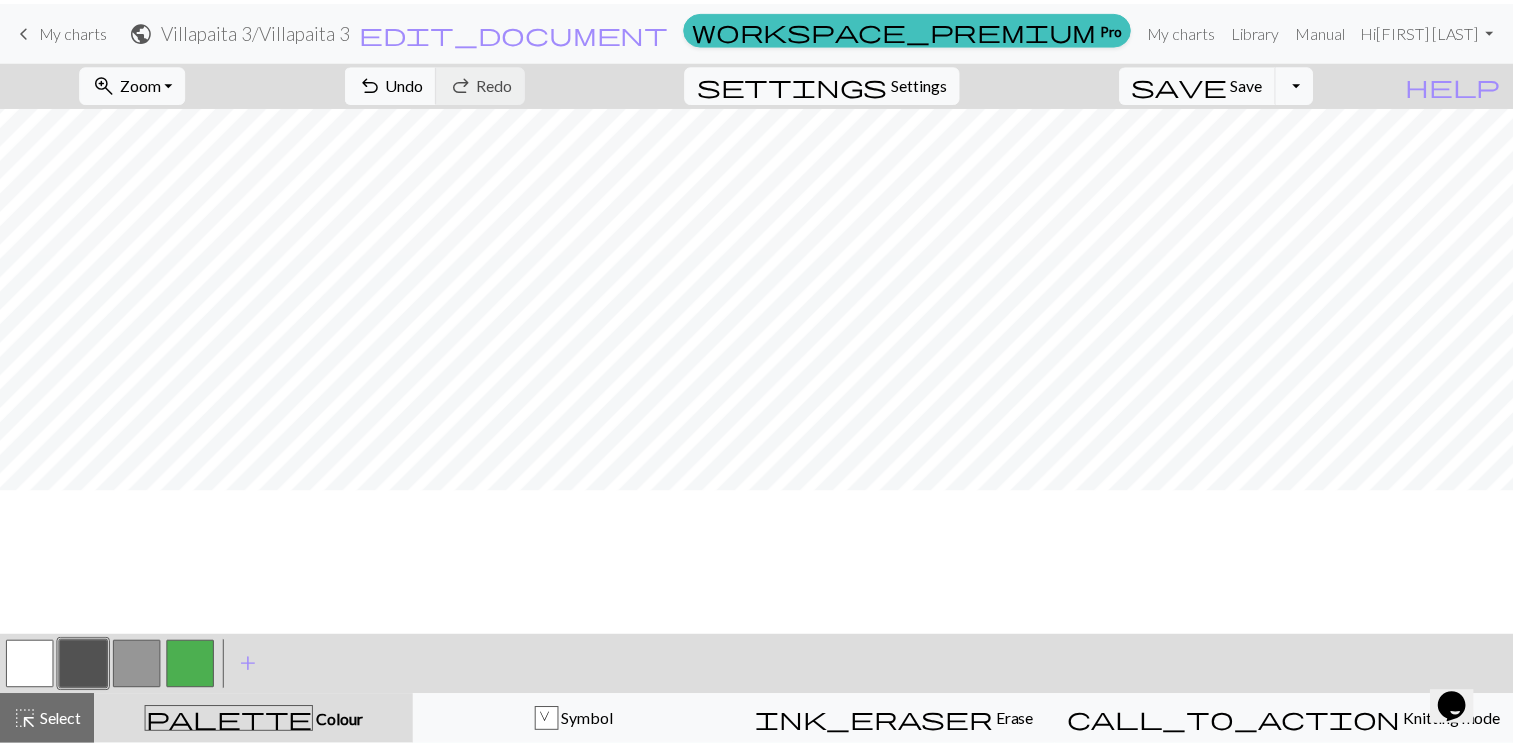 scroll, scrollTop: 0, scrollLeft: 0, axis: both 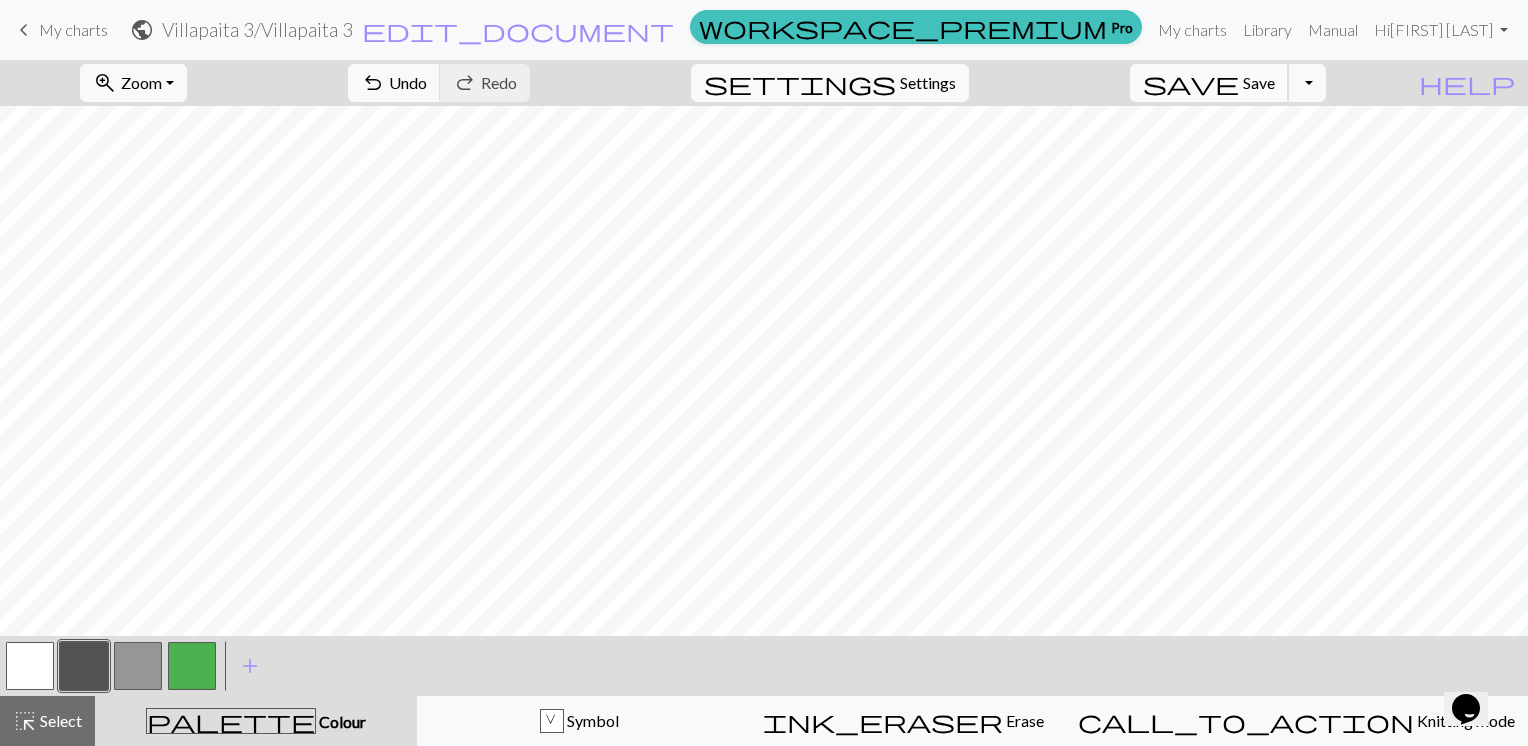 click on "Save" at bounding box center [1259, 82] 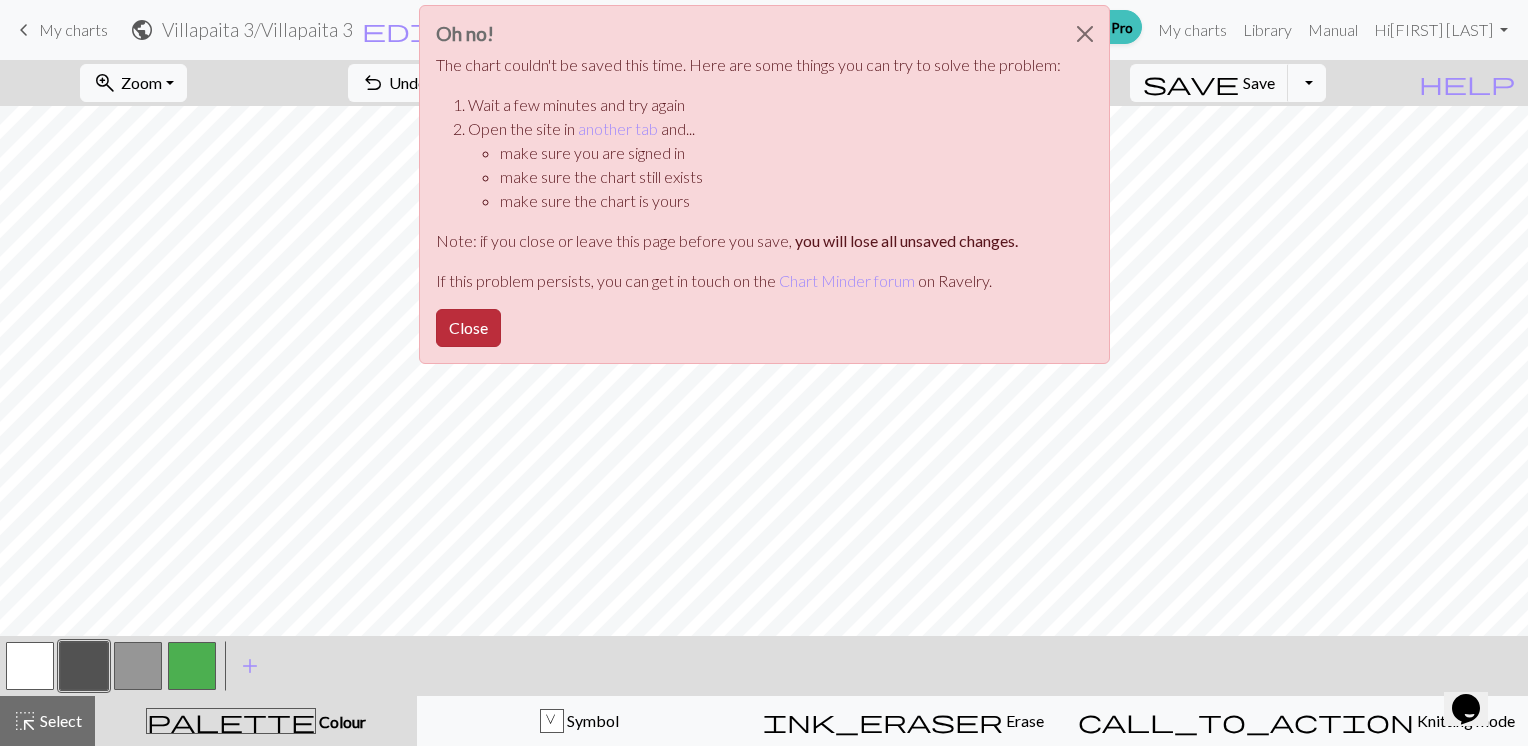 click on "Close" at bounding box center [468, 328] 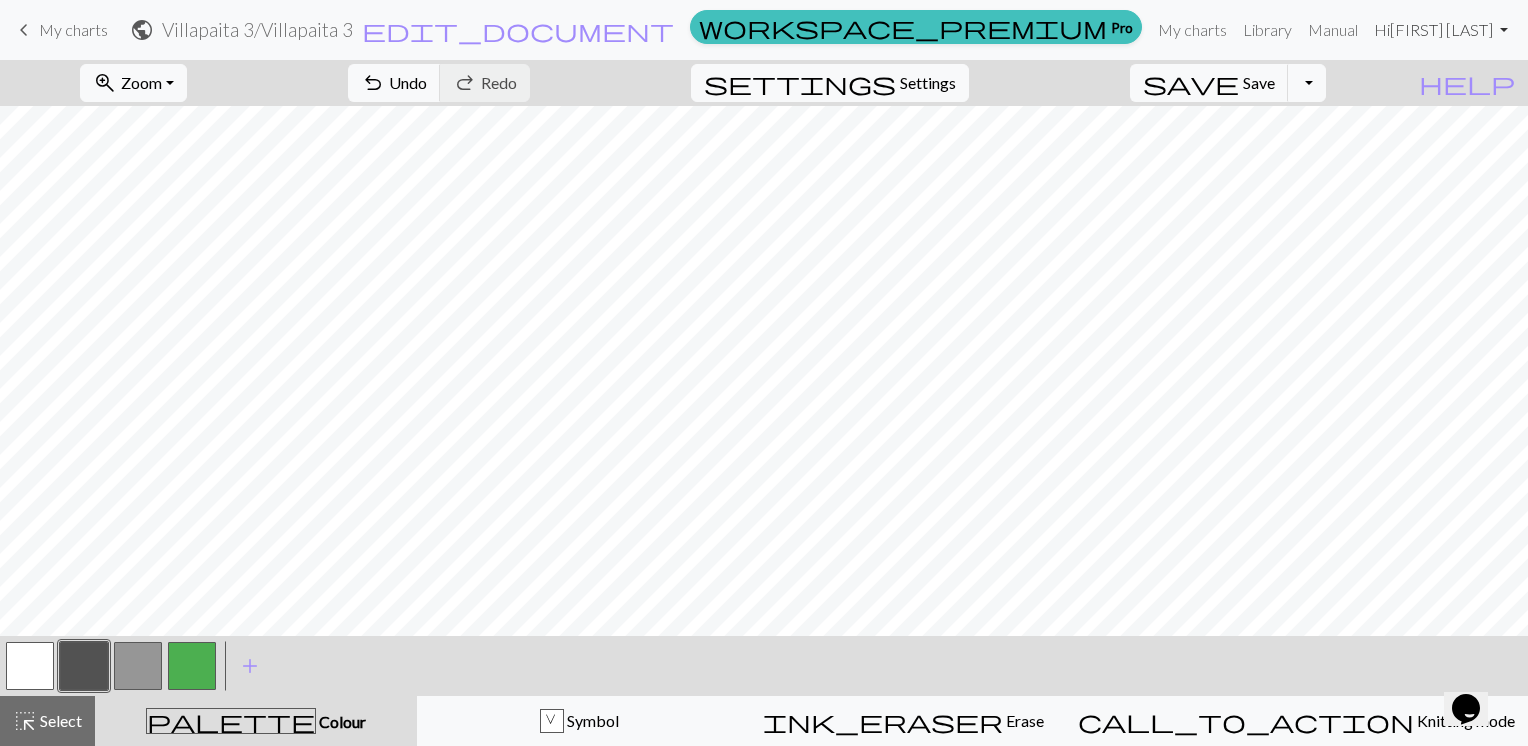 click on "Hi [FIRST] [LAST]" at bounding box center [1441, 30] 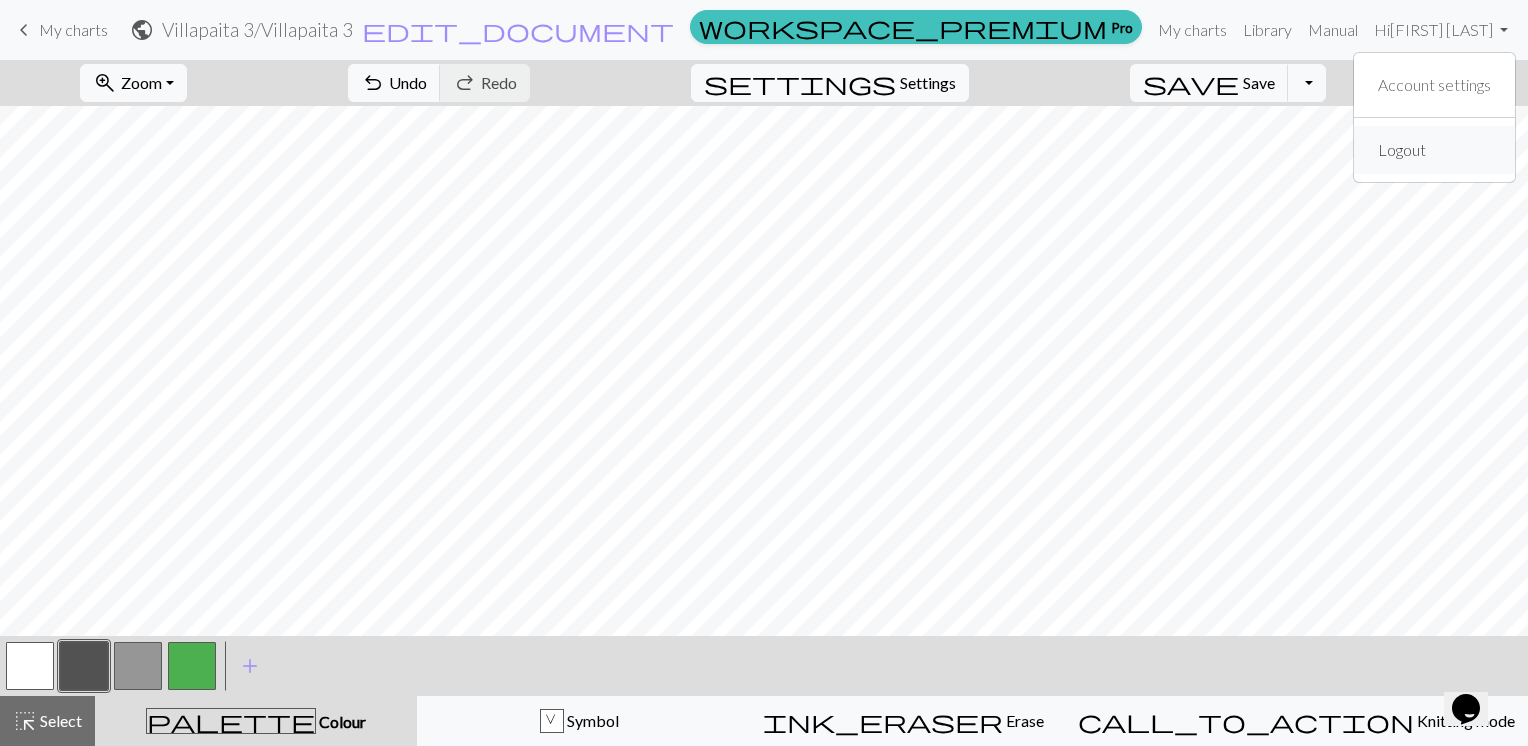 click on "Logout" at bounding box center (1402, 150) 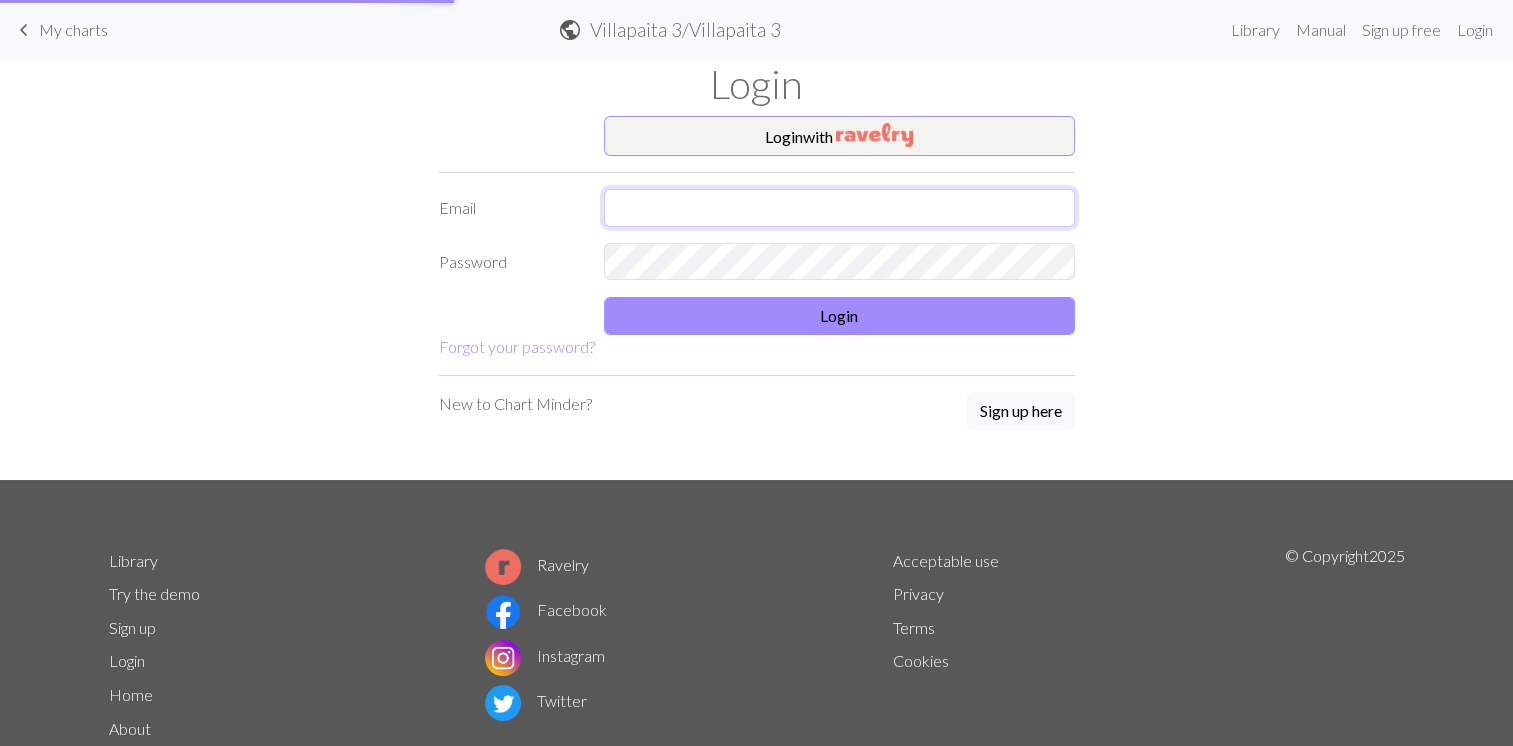 type on "[USERNAME]@[DOMAIN]" 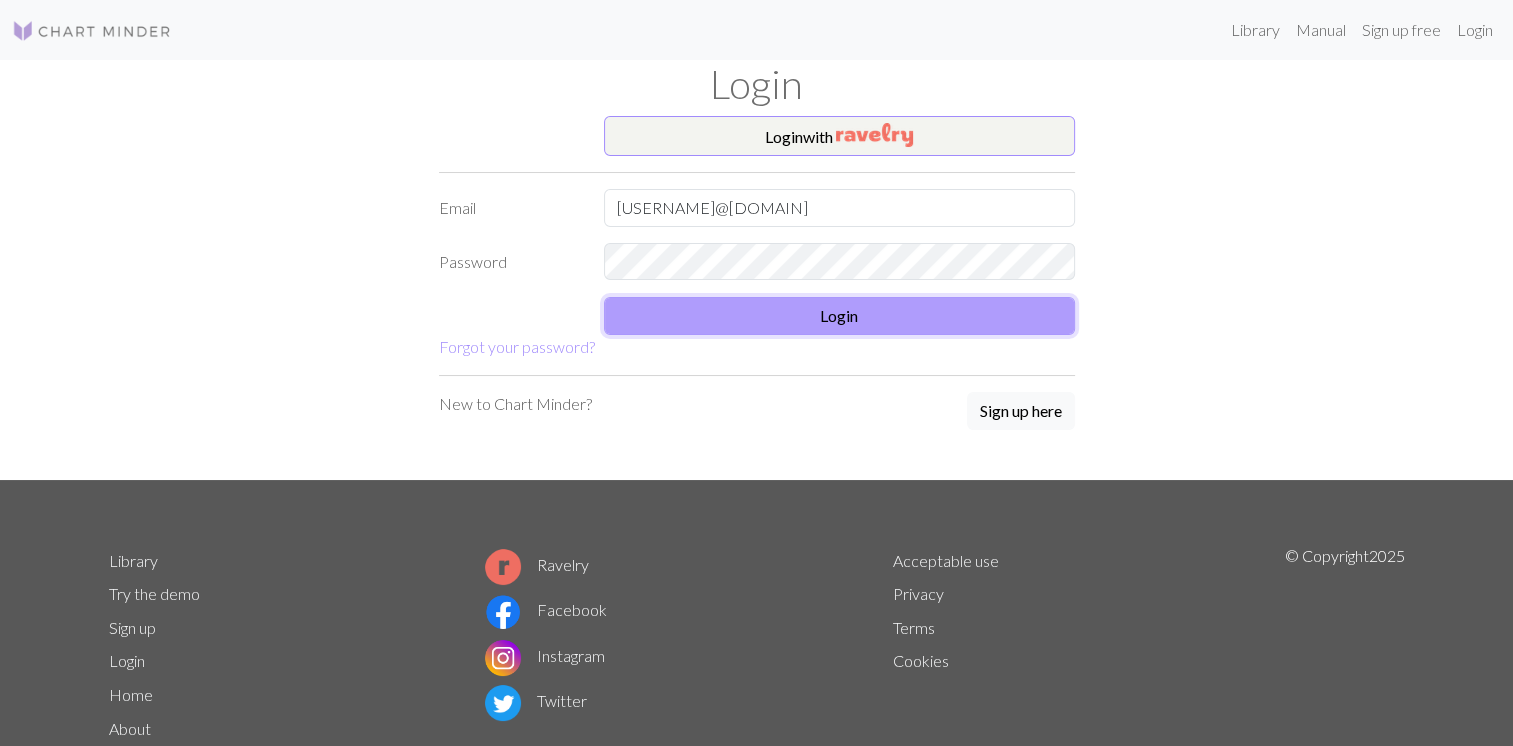 click on "Login" at bounding box center [839, 316] 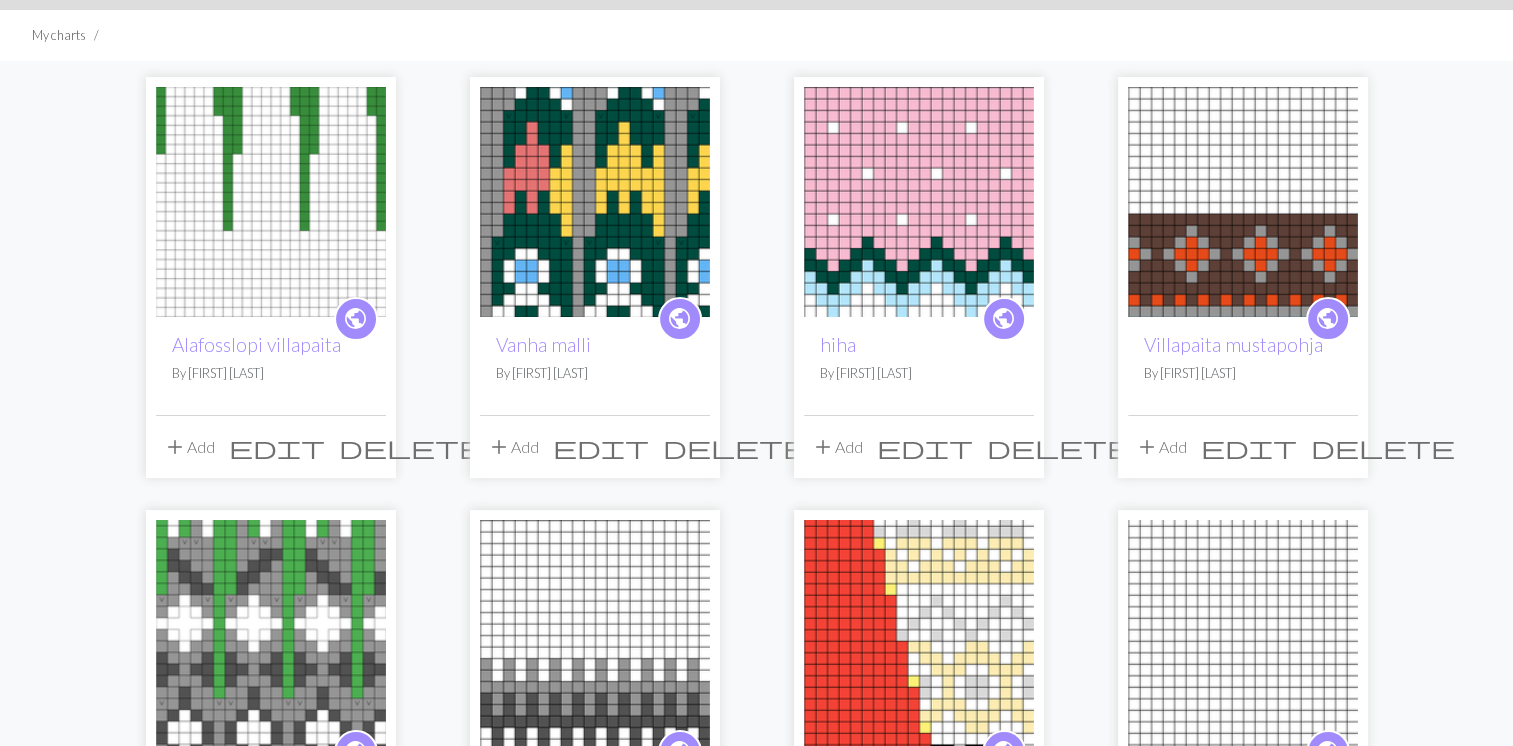 scroll, scrollTop: 0, scrollLeft: 0, axis: both 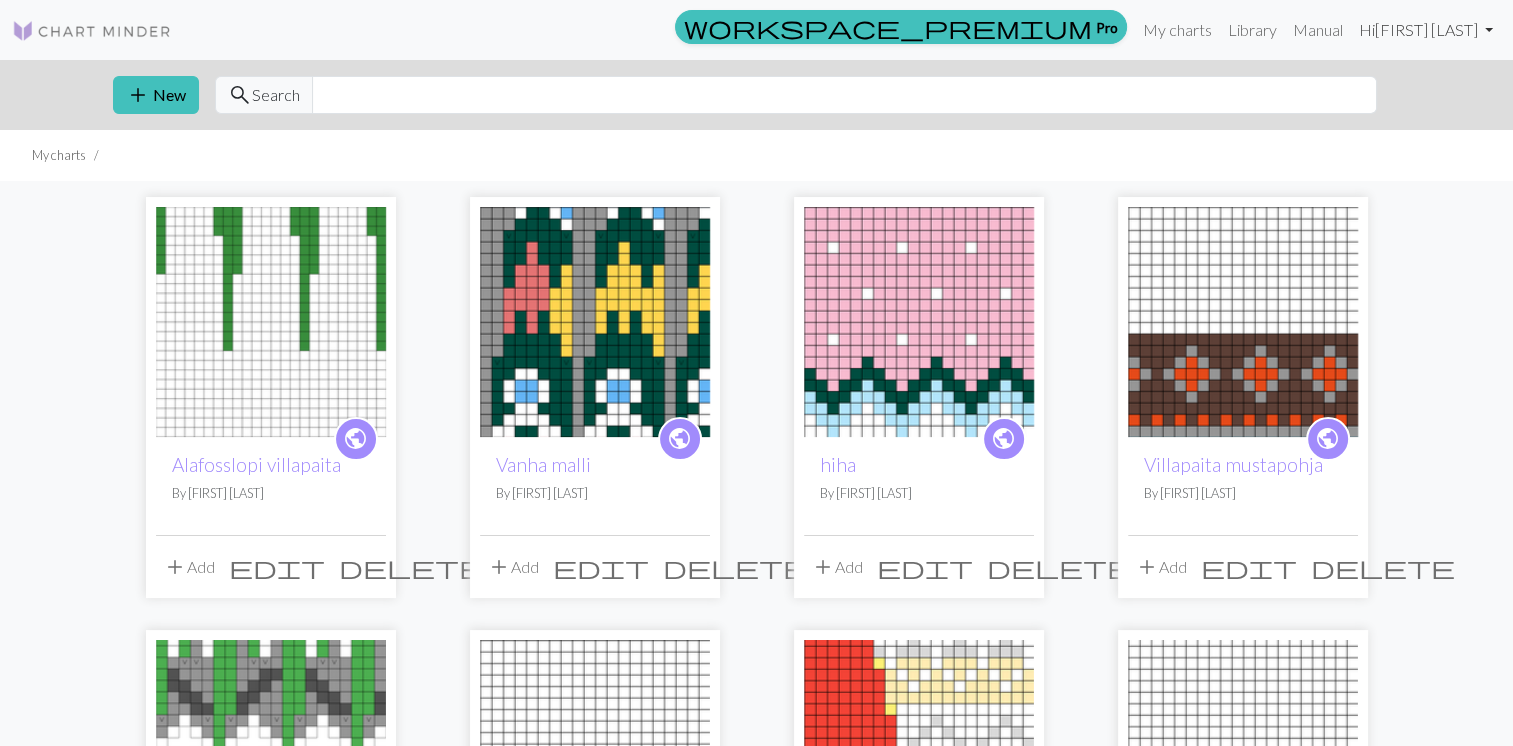 click on "Hi [FIRST] [LAST]" at bounding box center (1426, 30) 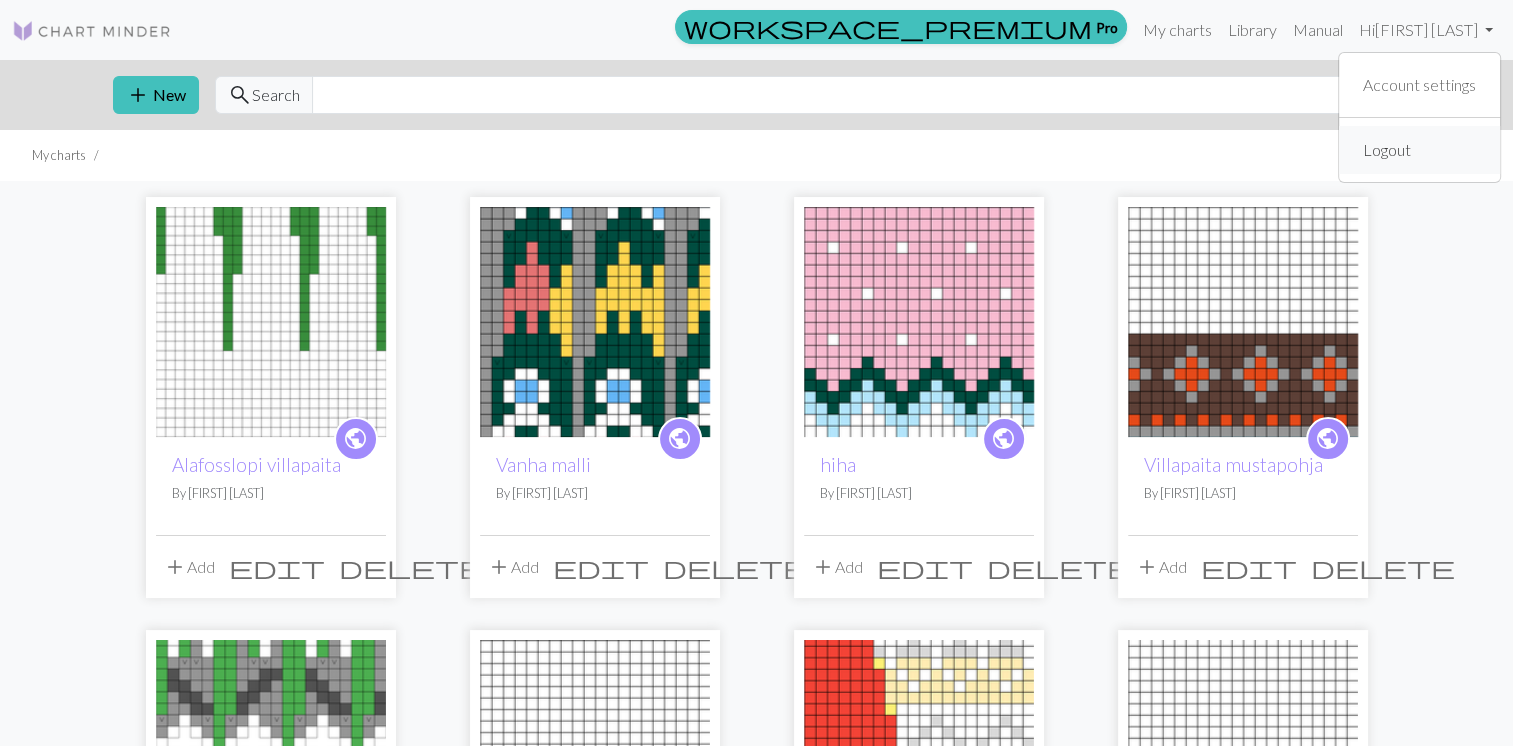 click on "Logout" at bounding box center (1387, 150) 